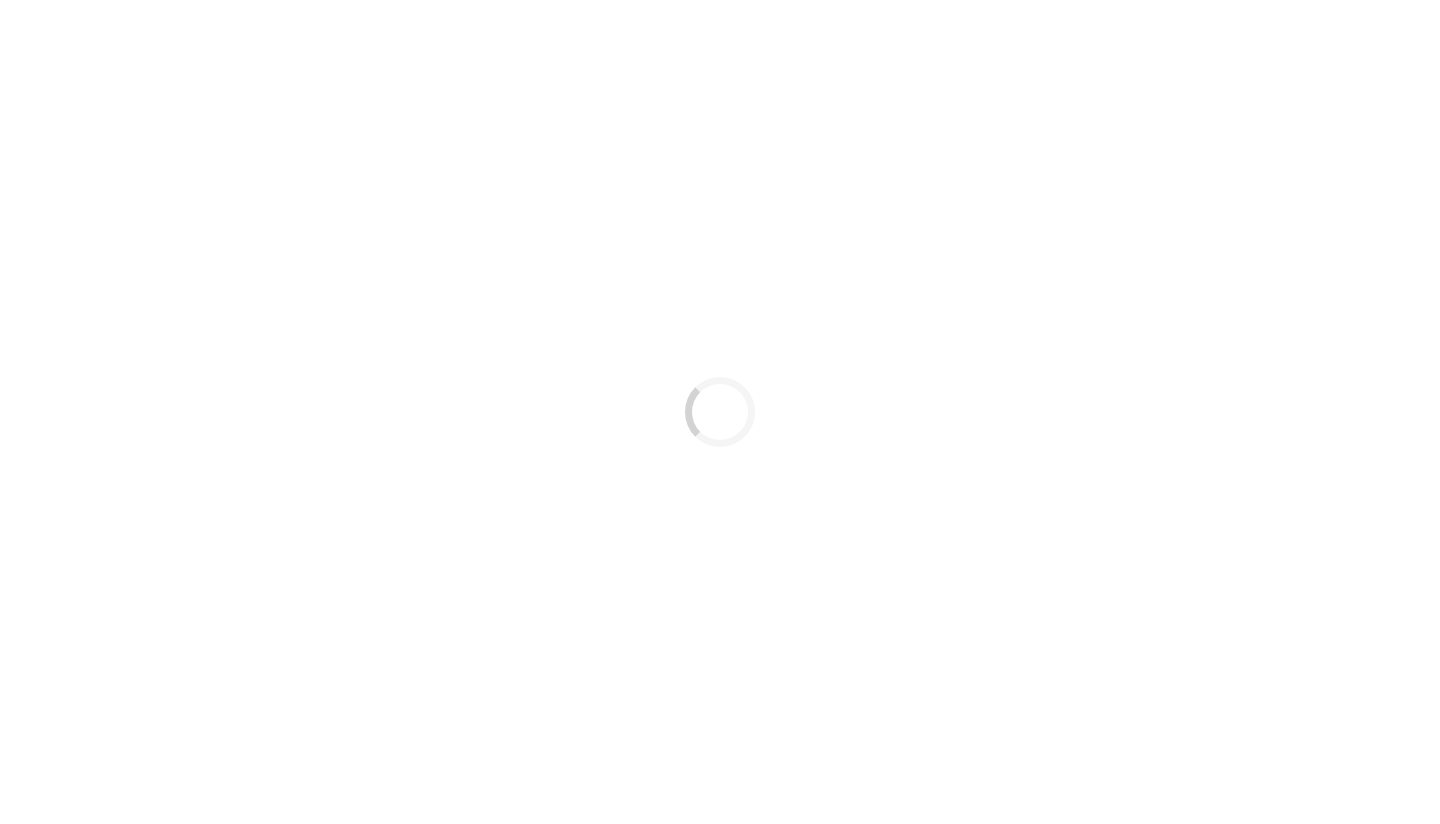 scroll, scrollTop: 0, scrollLeft: 0, axis: both 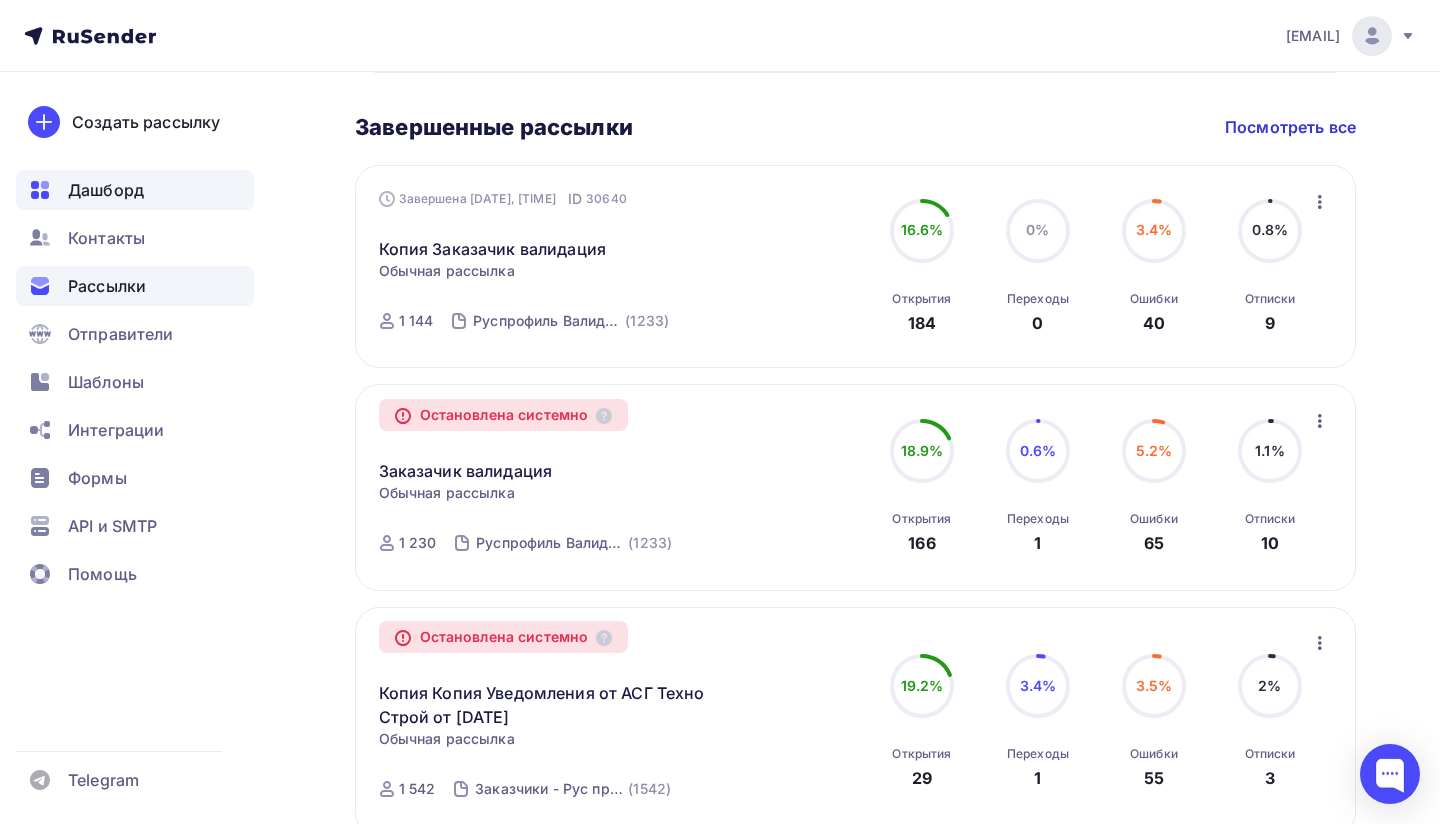 click on "Рассылки" at bounding box center [135, 286] 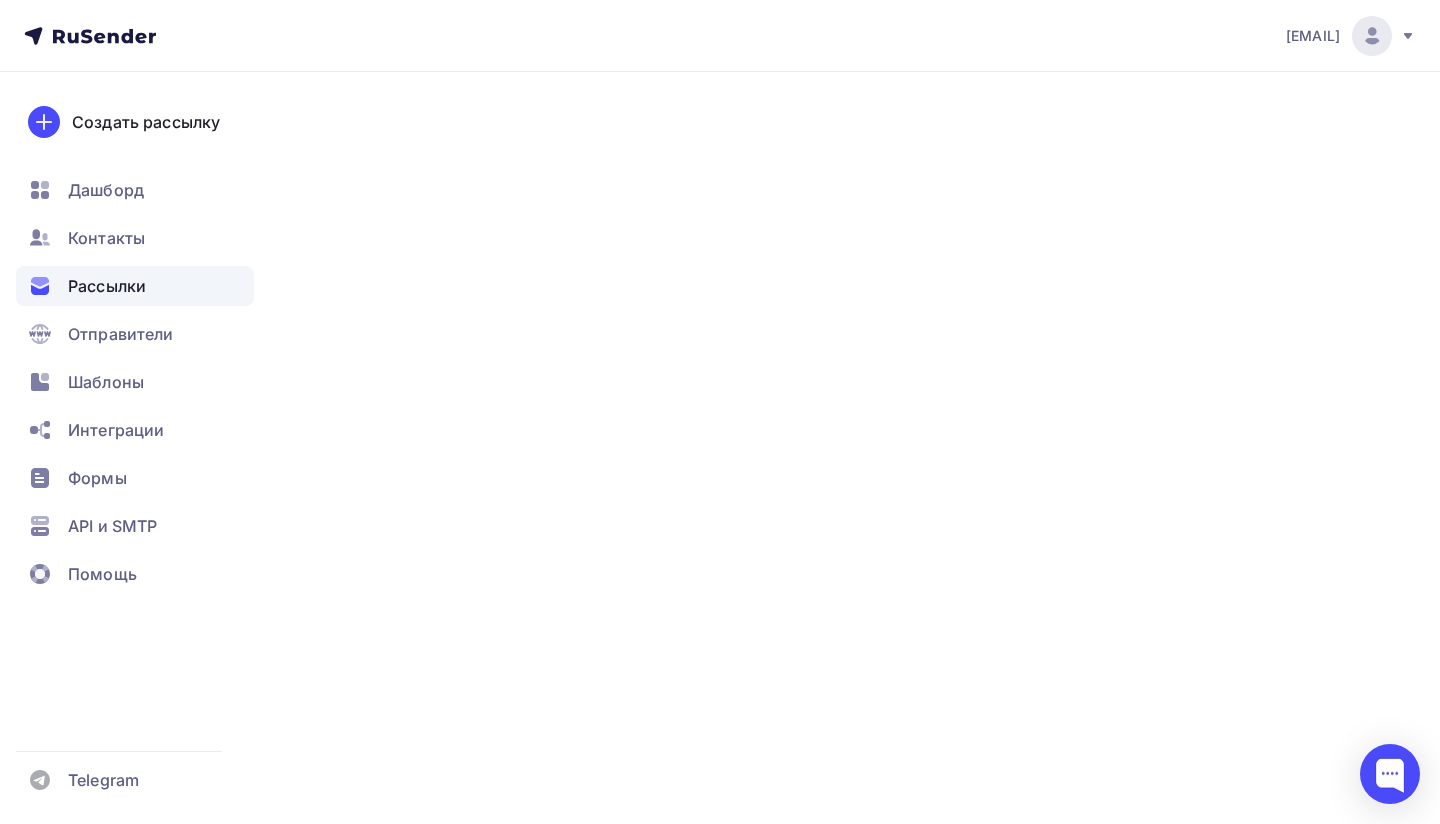 scroll, scrollTop: 0, scrollLeft: 0, axis: both 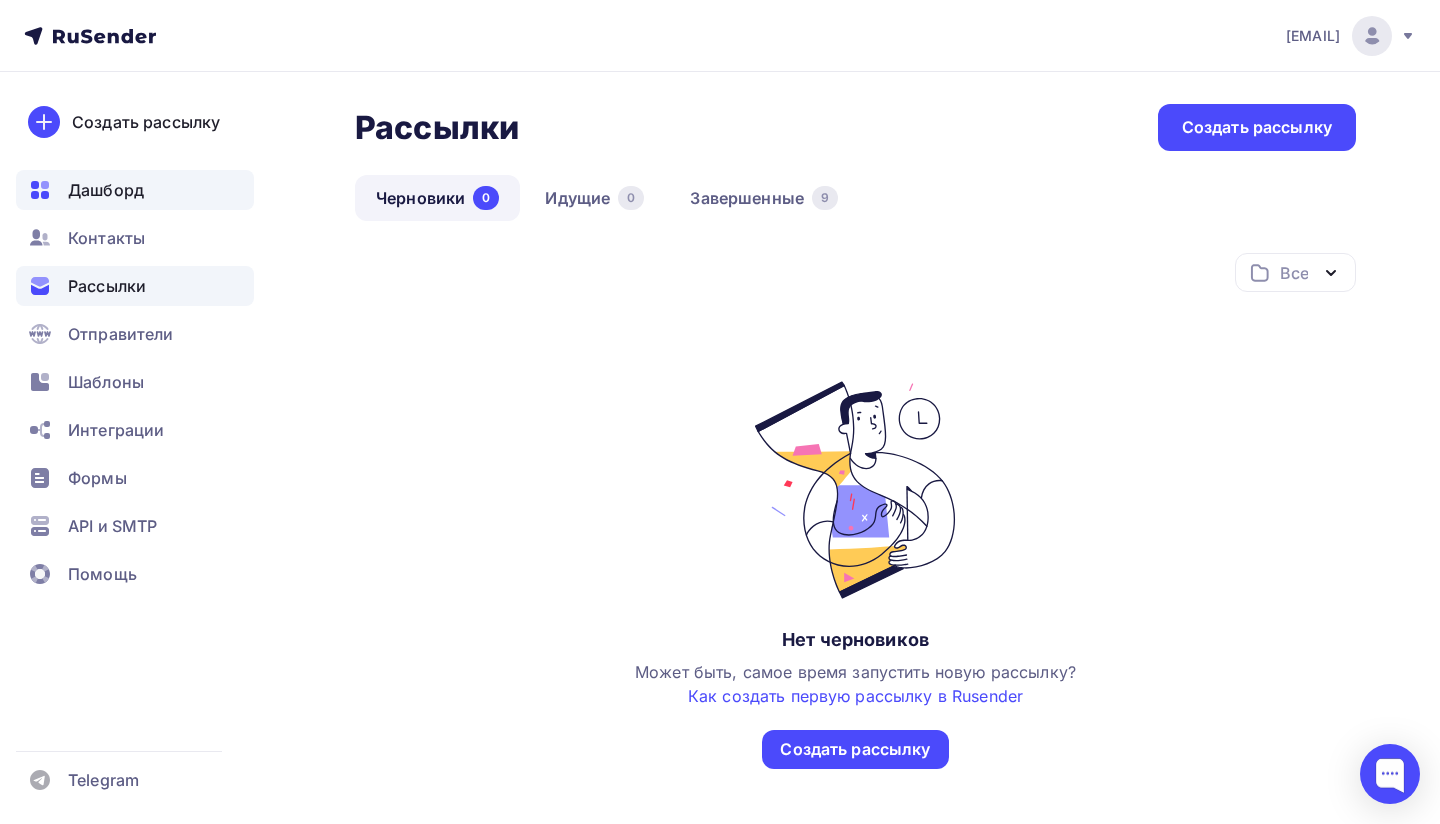 click on "Дашборд" at bounding box center (135, 190) 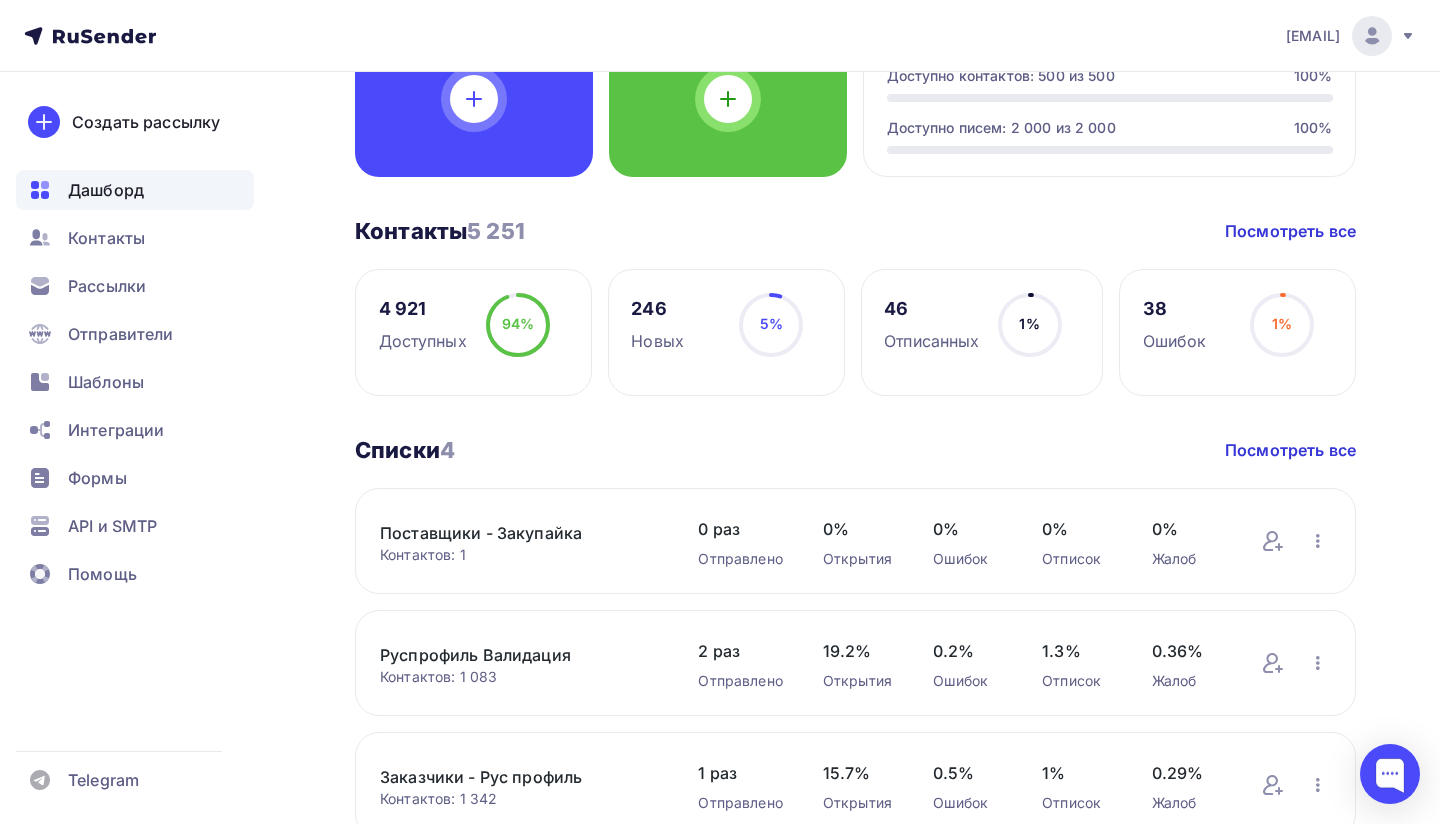 scroll, scrollTop: 296, scrollLeft: 0, axis: vertical 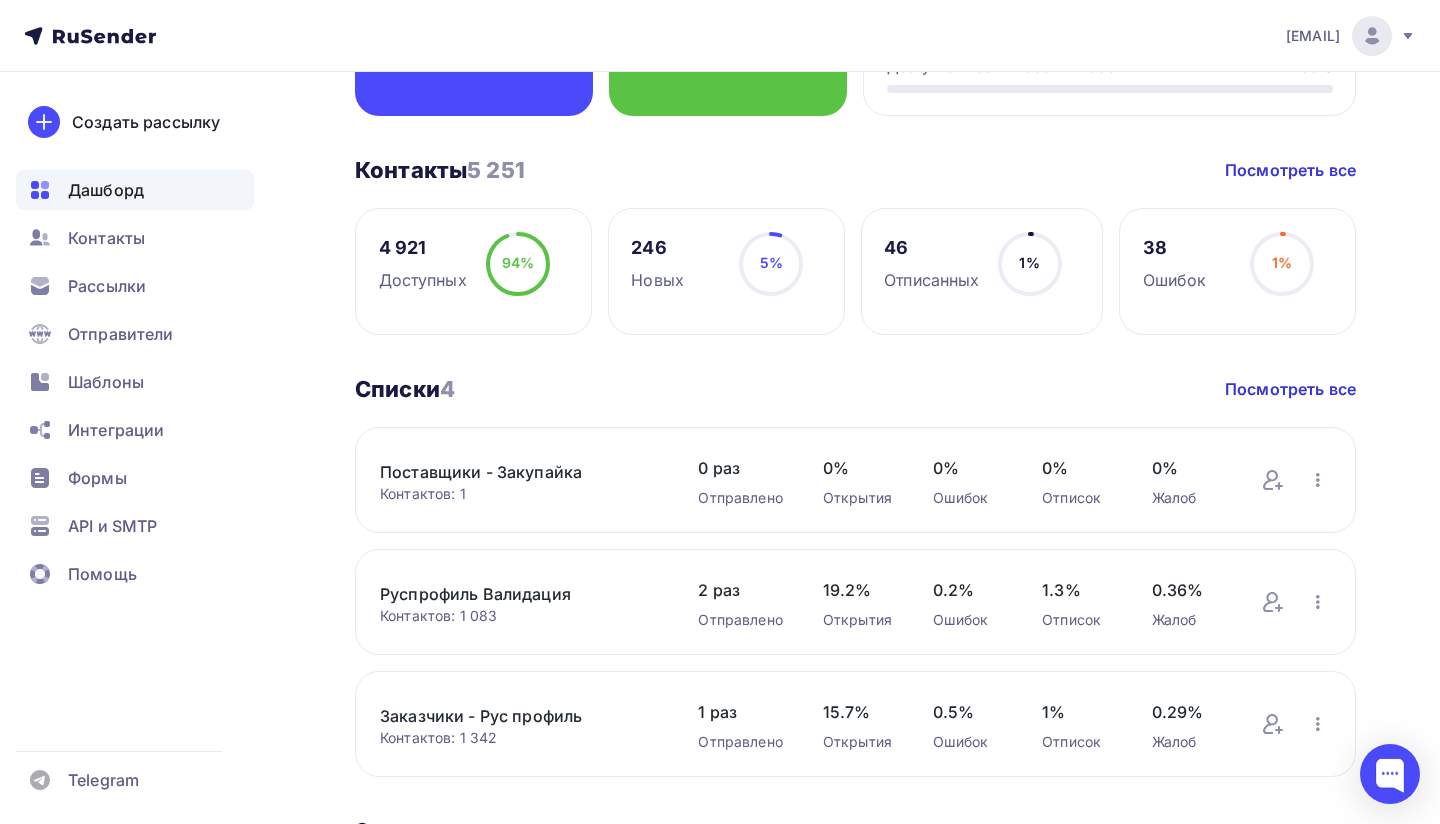 click on "Дашборд
Контакты
Рассылки
Отправители
Шаблоны
Интеграции
Формы
API и SMTP
Помощь" at bounding box center [135, 387] 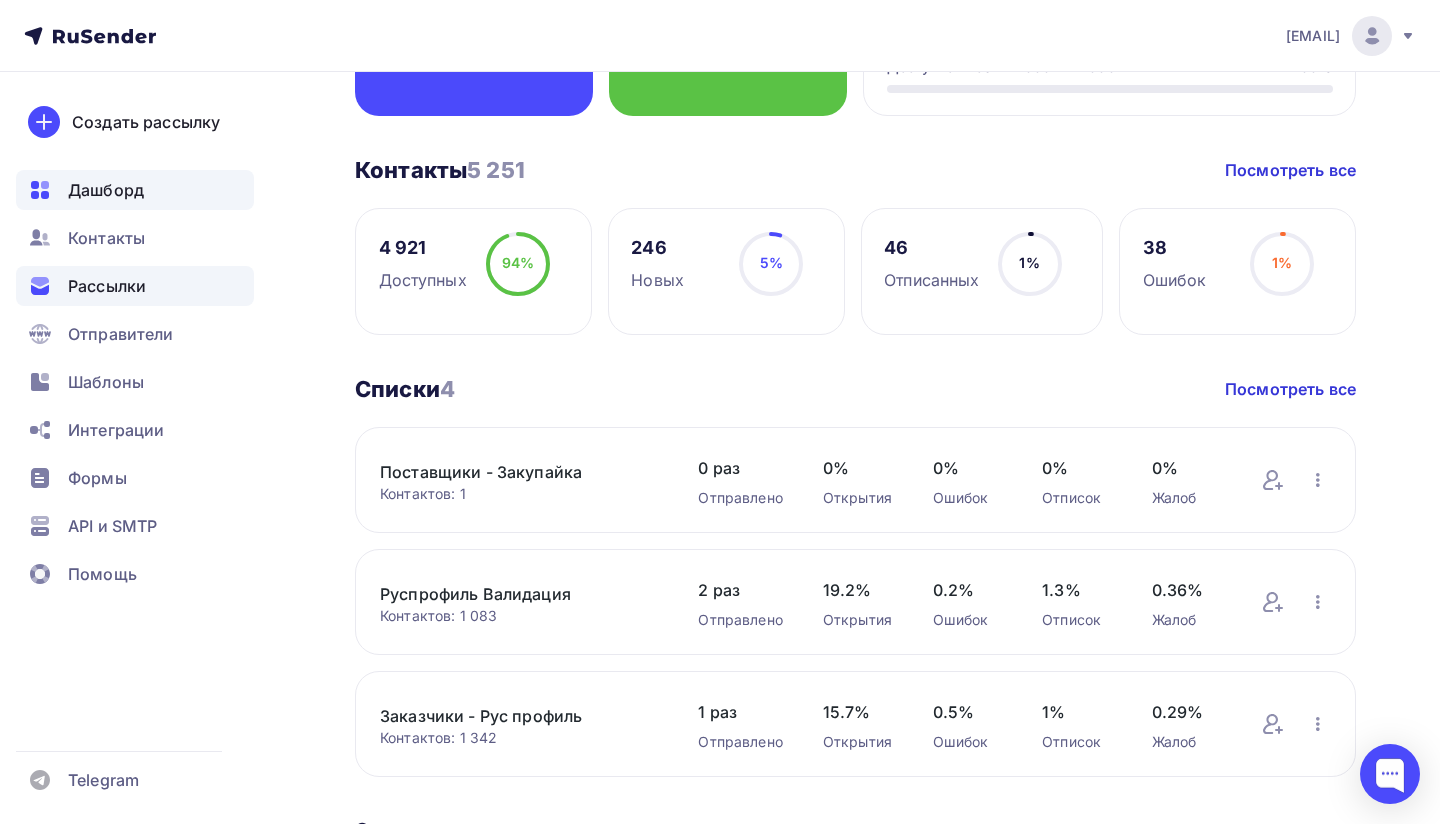 click on "Рассылки" at bounding box center (135, 286) 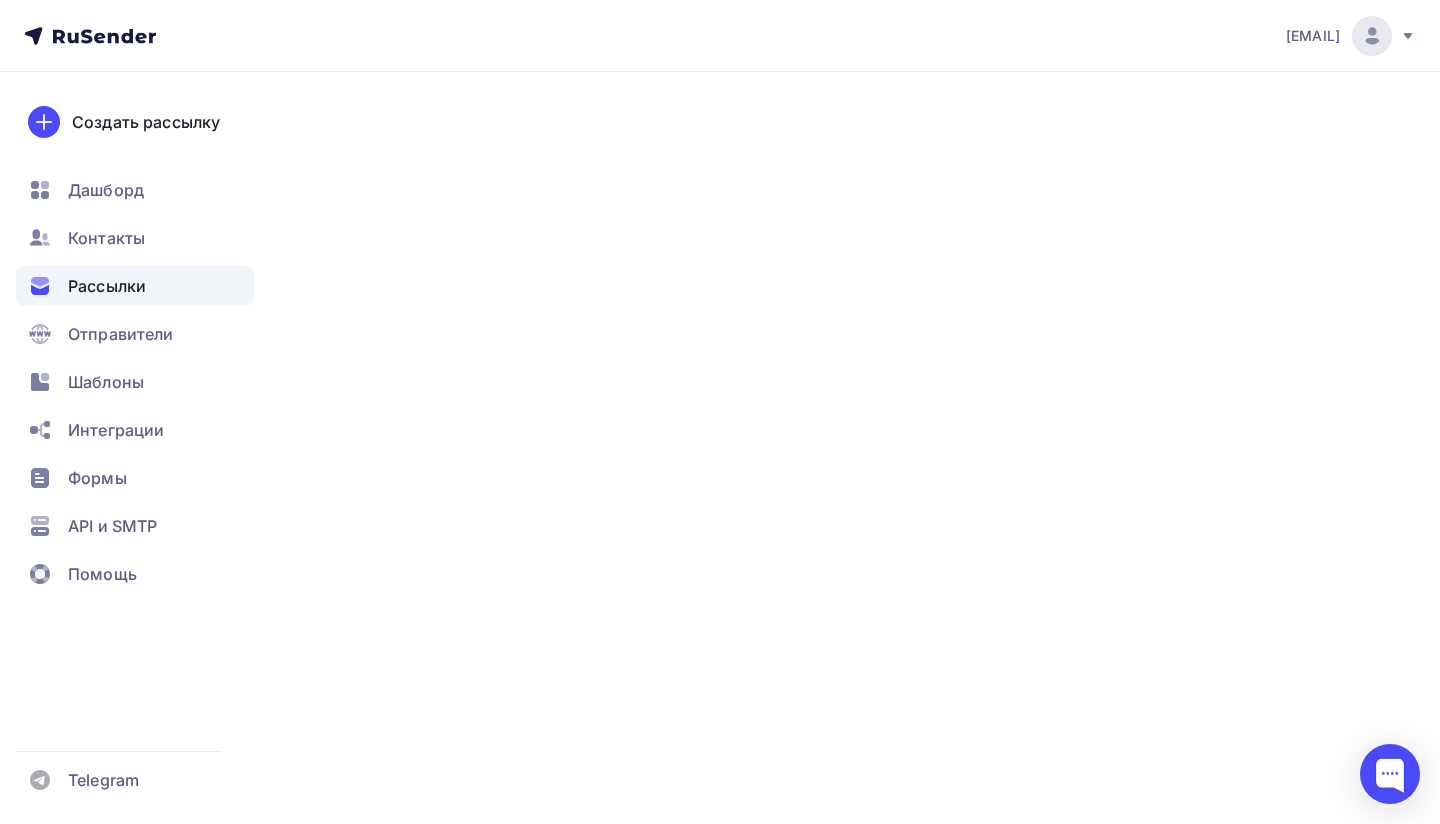 scroll, scrollTop: 0, scrollLeft: 0, axis: both 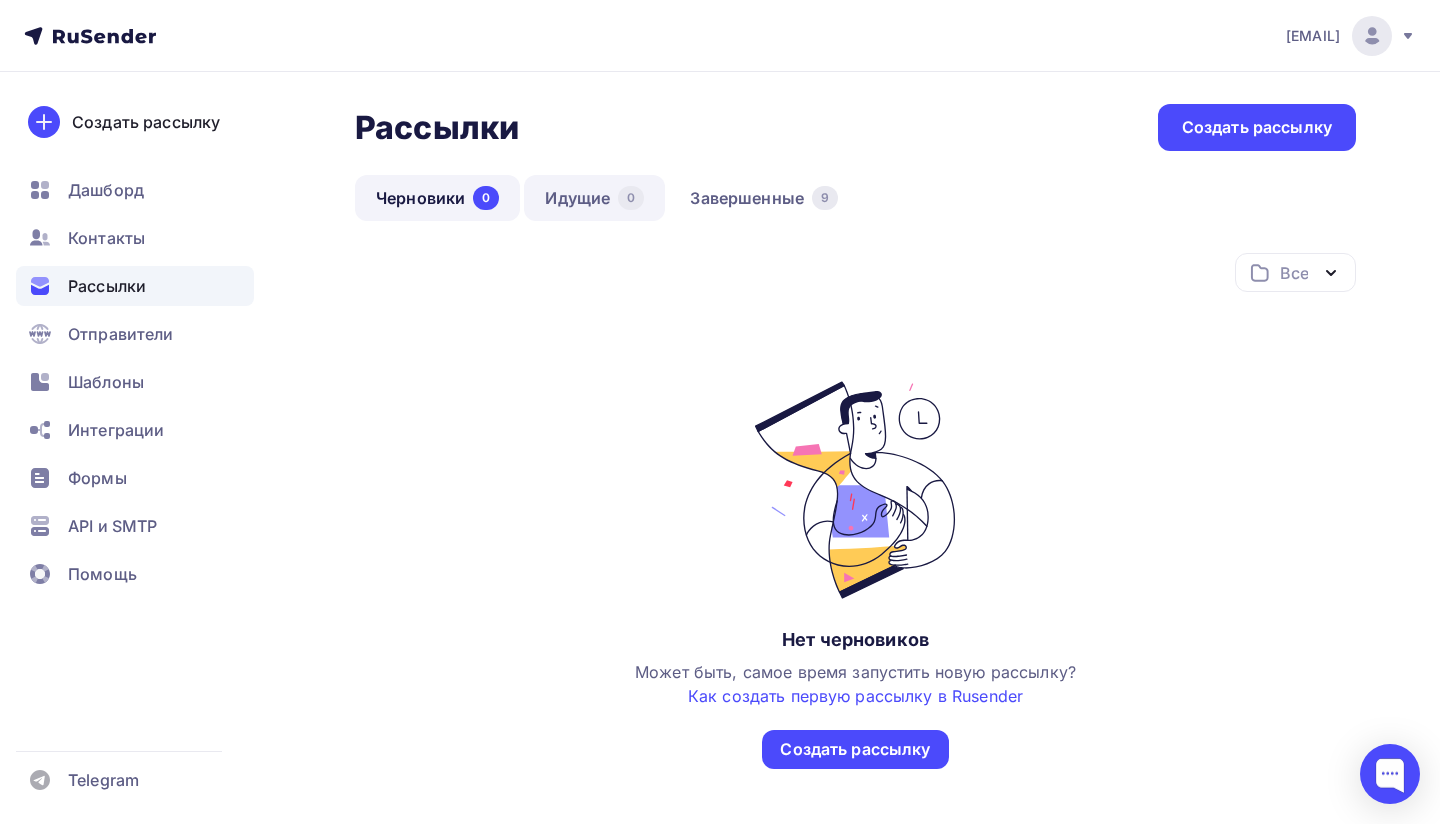 click on "Идущие
0" at bounding box center [594, 198] 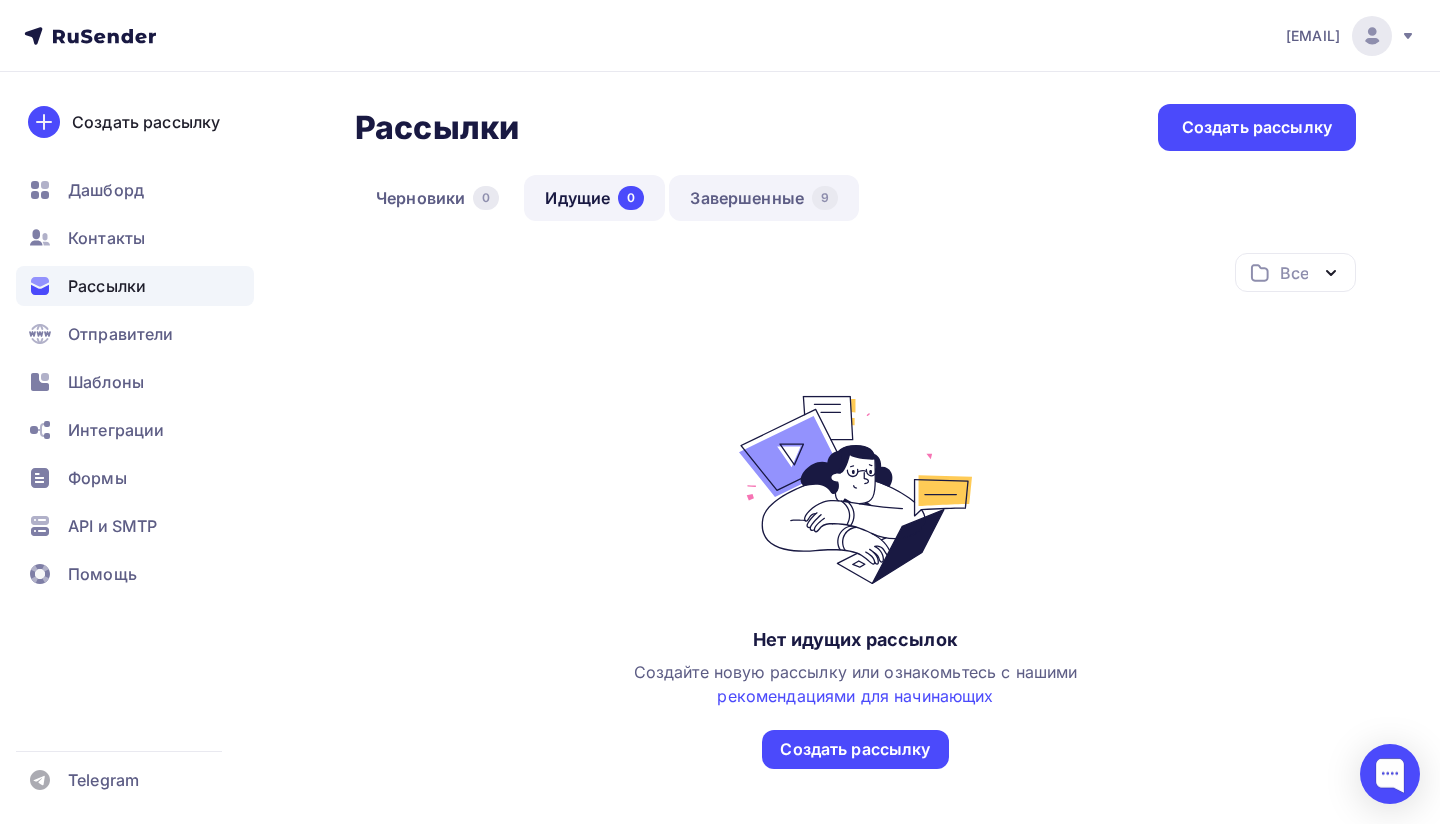 click on "Завершенные
9" at bounding box center [764, 198] 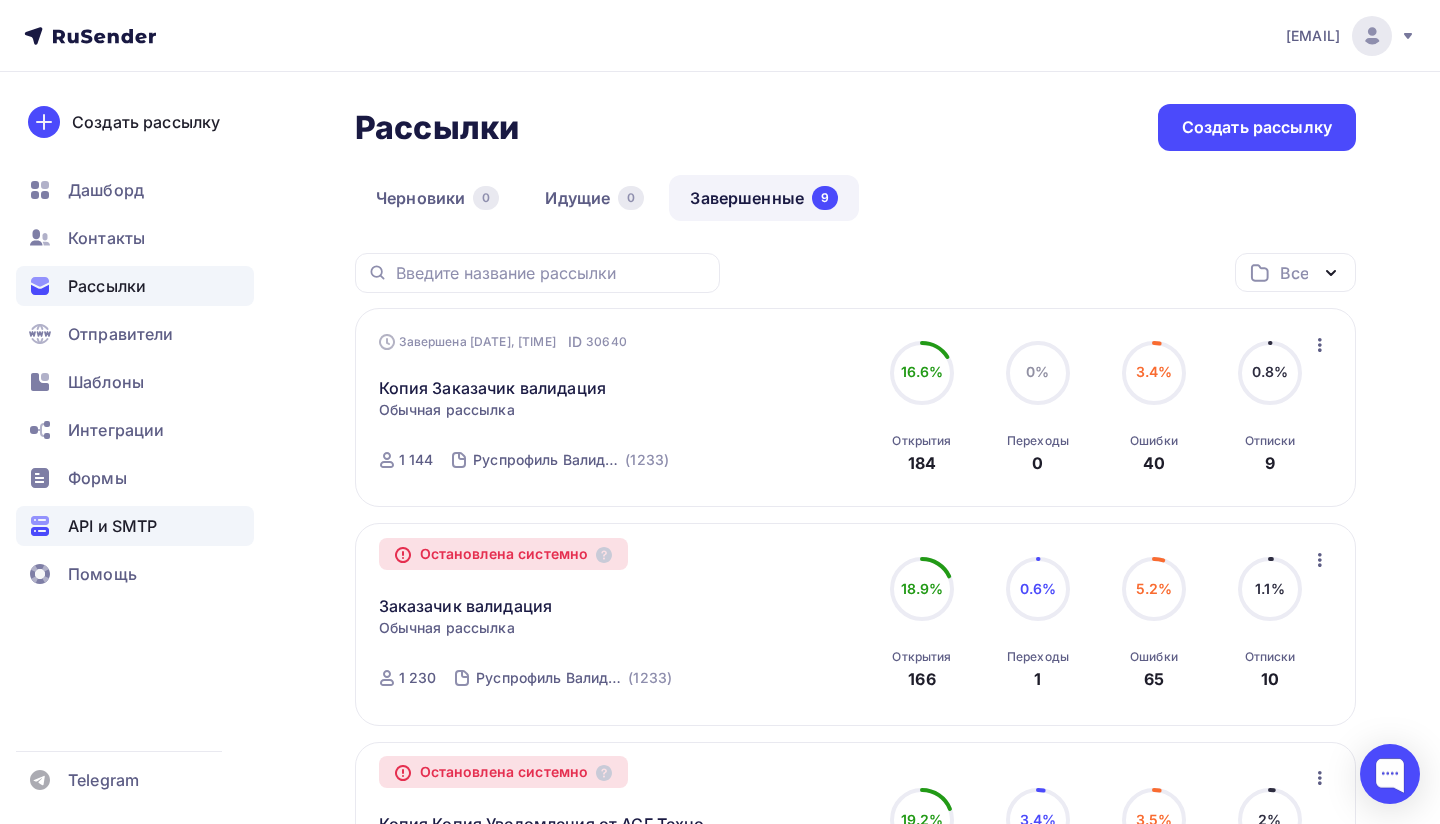 click on "API и SMTP" at bounding box center [112, 526] 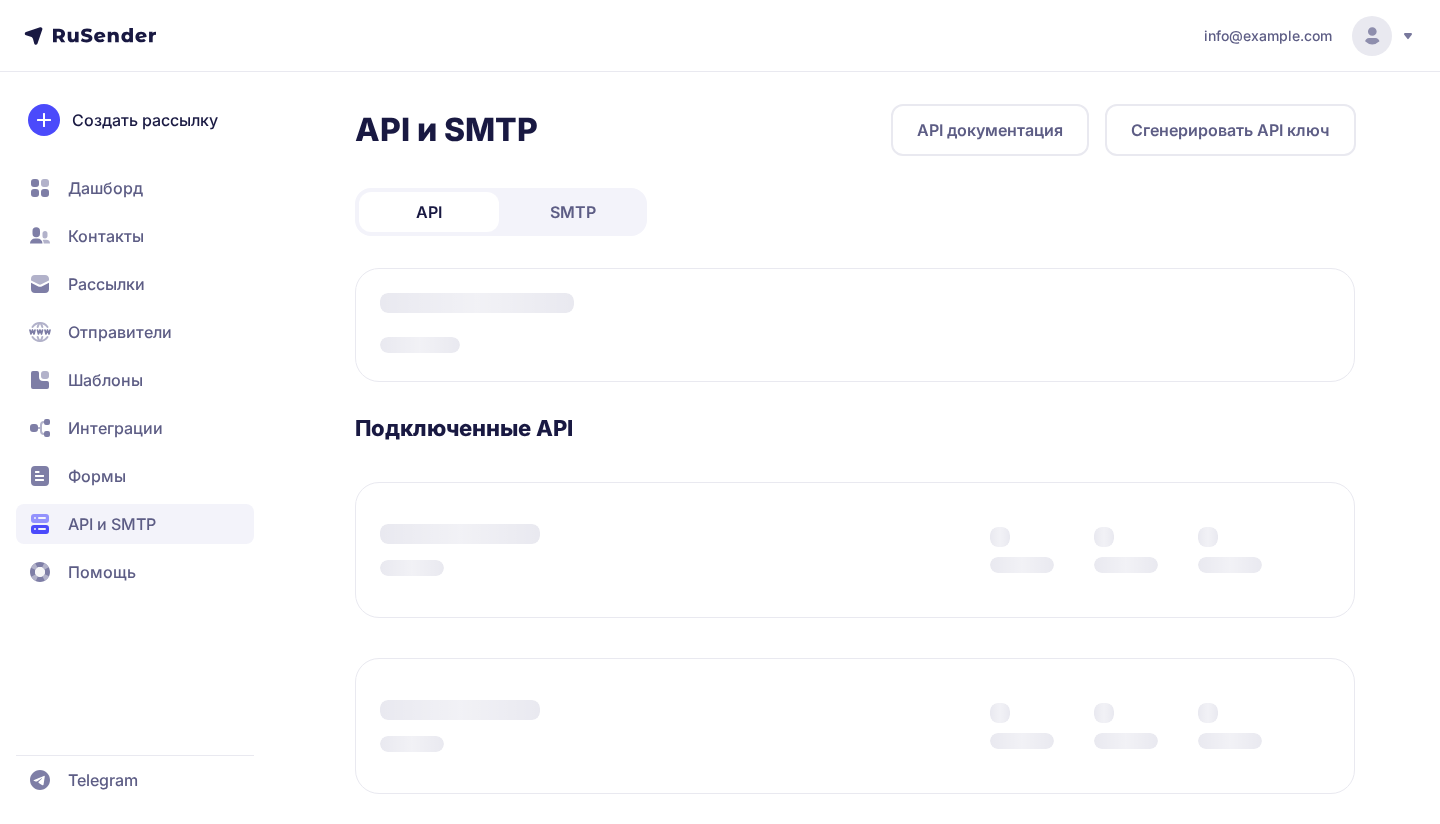 scroll, scrollTop: 0, scrollLeft: 0, axis: both 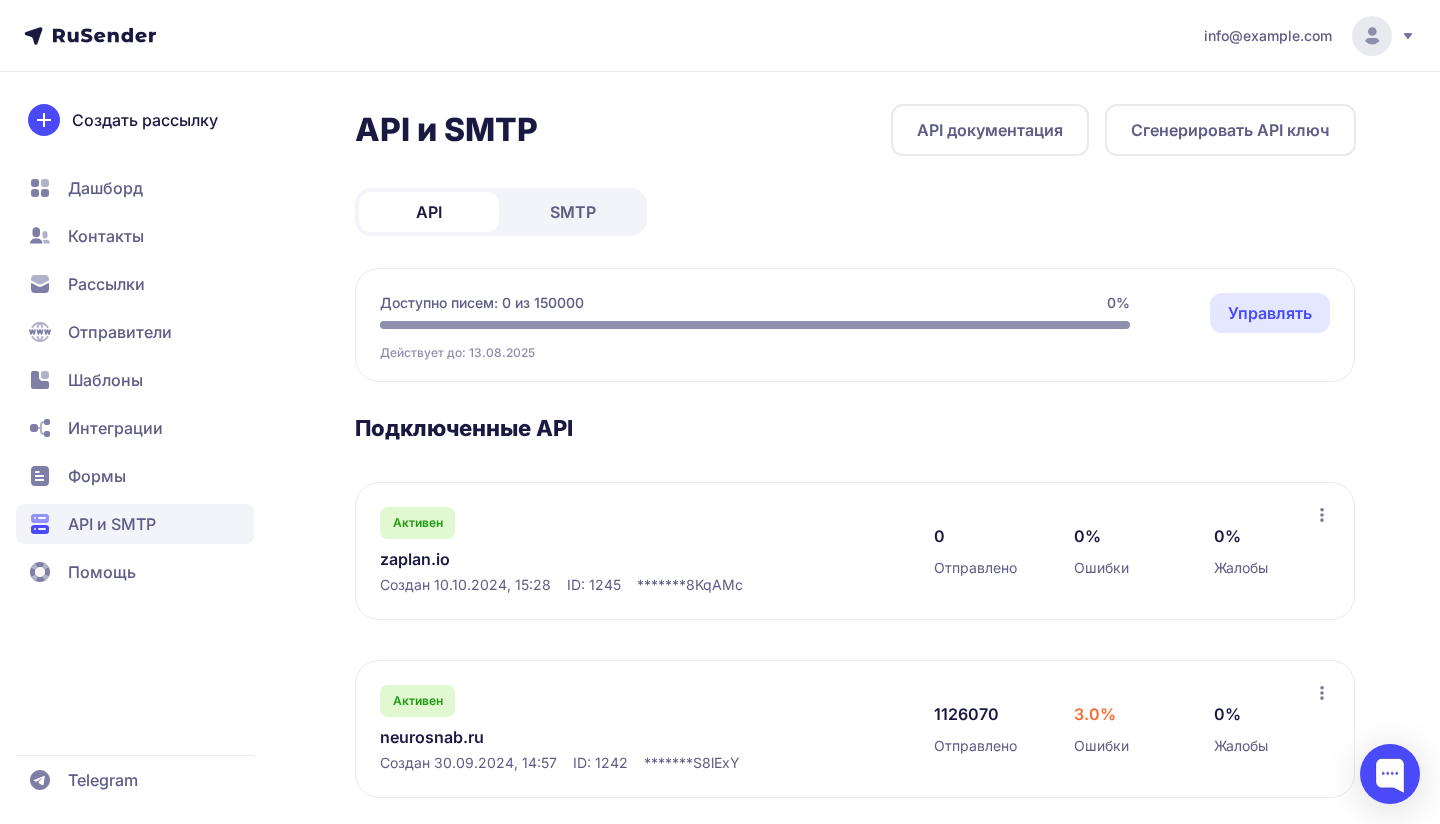 click on "Управлять" at bounding box center [1270, 313] 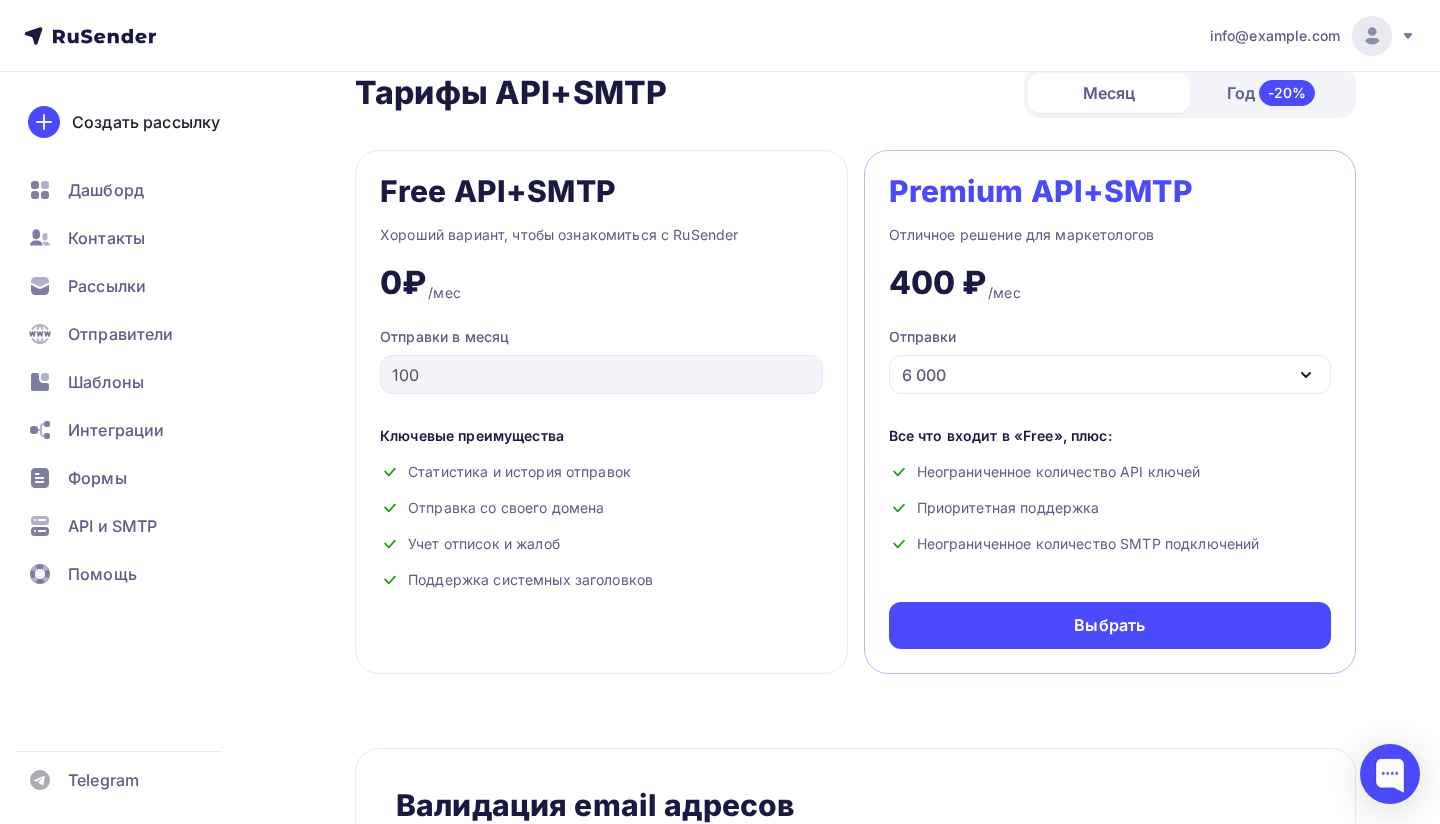 scroll, scrollTop: 808, scrollLeft: 0, axis: vertical 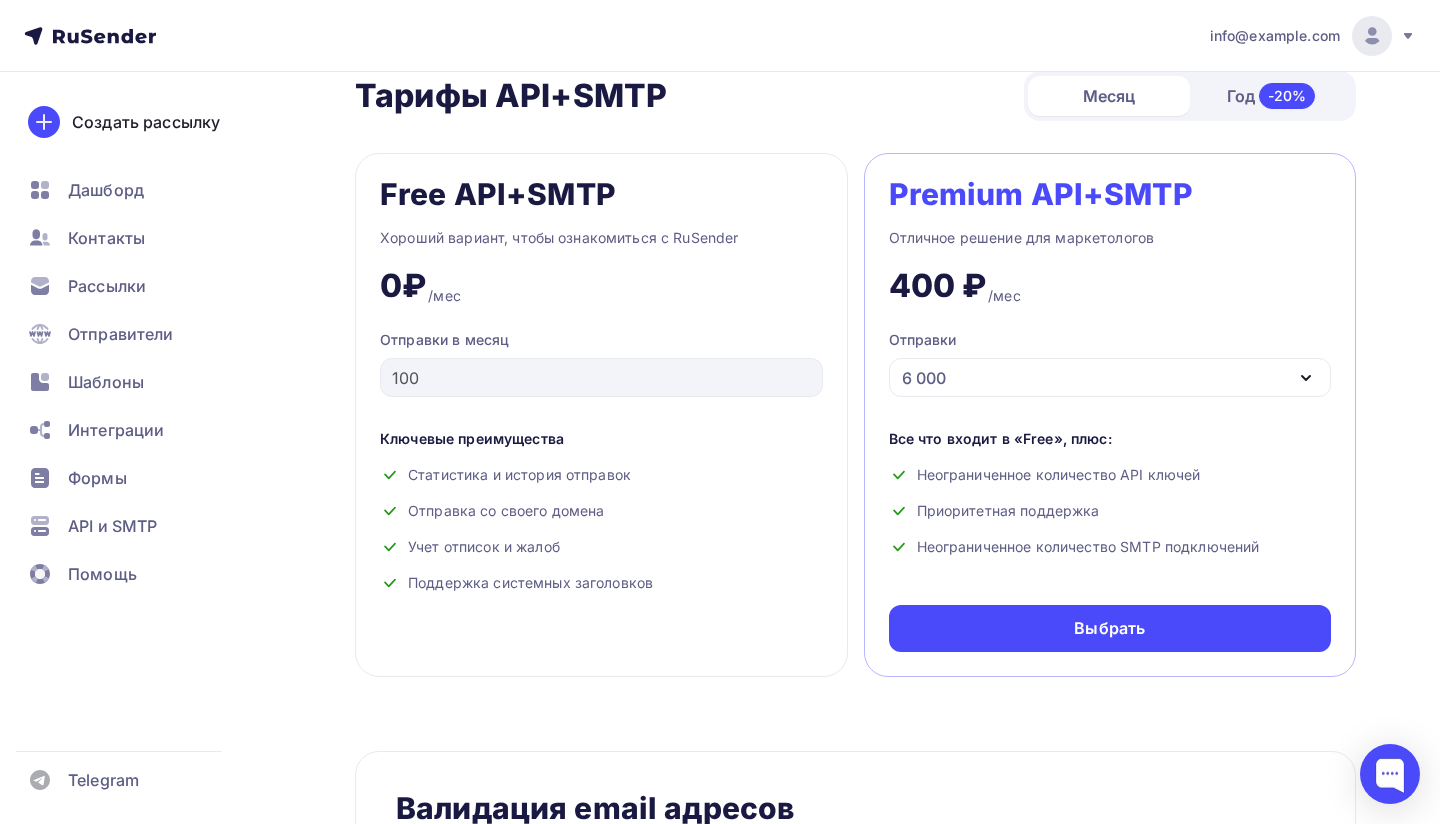 click on "6 000" at bounding box center (1110, 377) 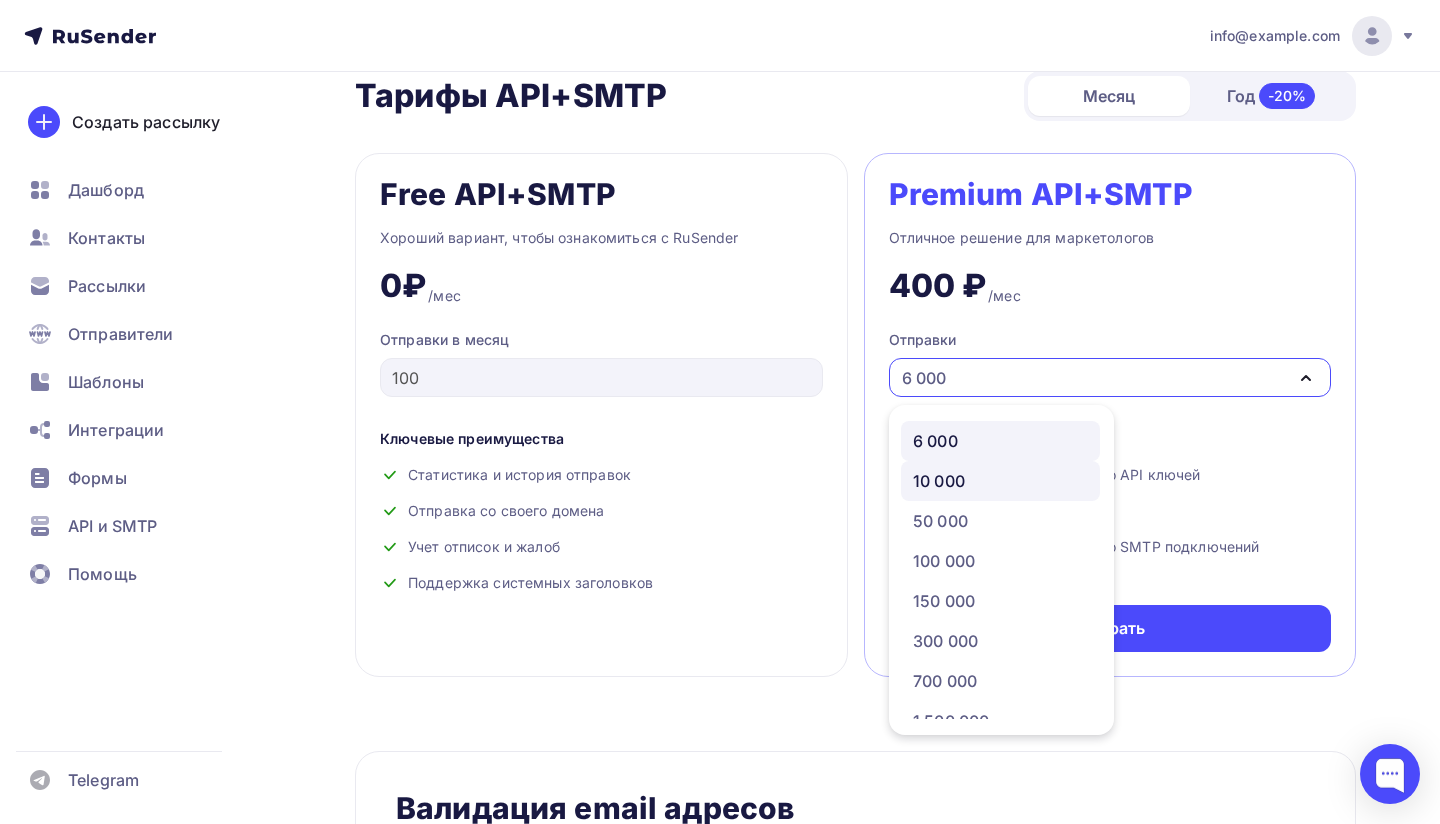 click on "10 000" at bounding box center [1000, 481] 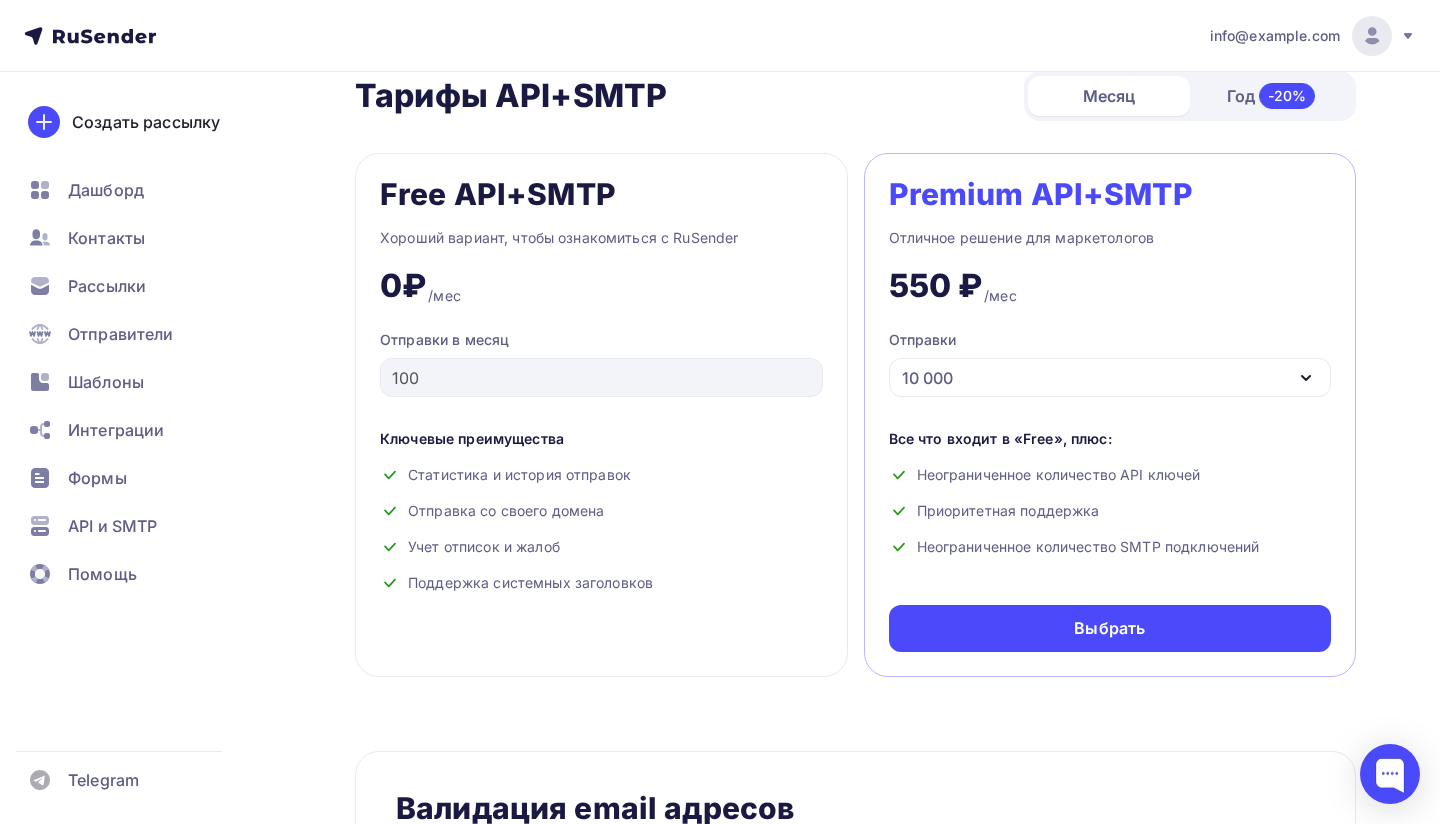 click on "10 000" at bounding box center [1110, 377] 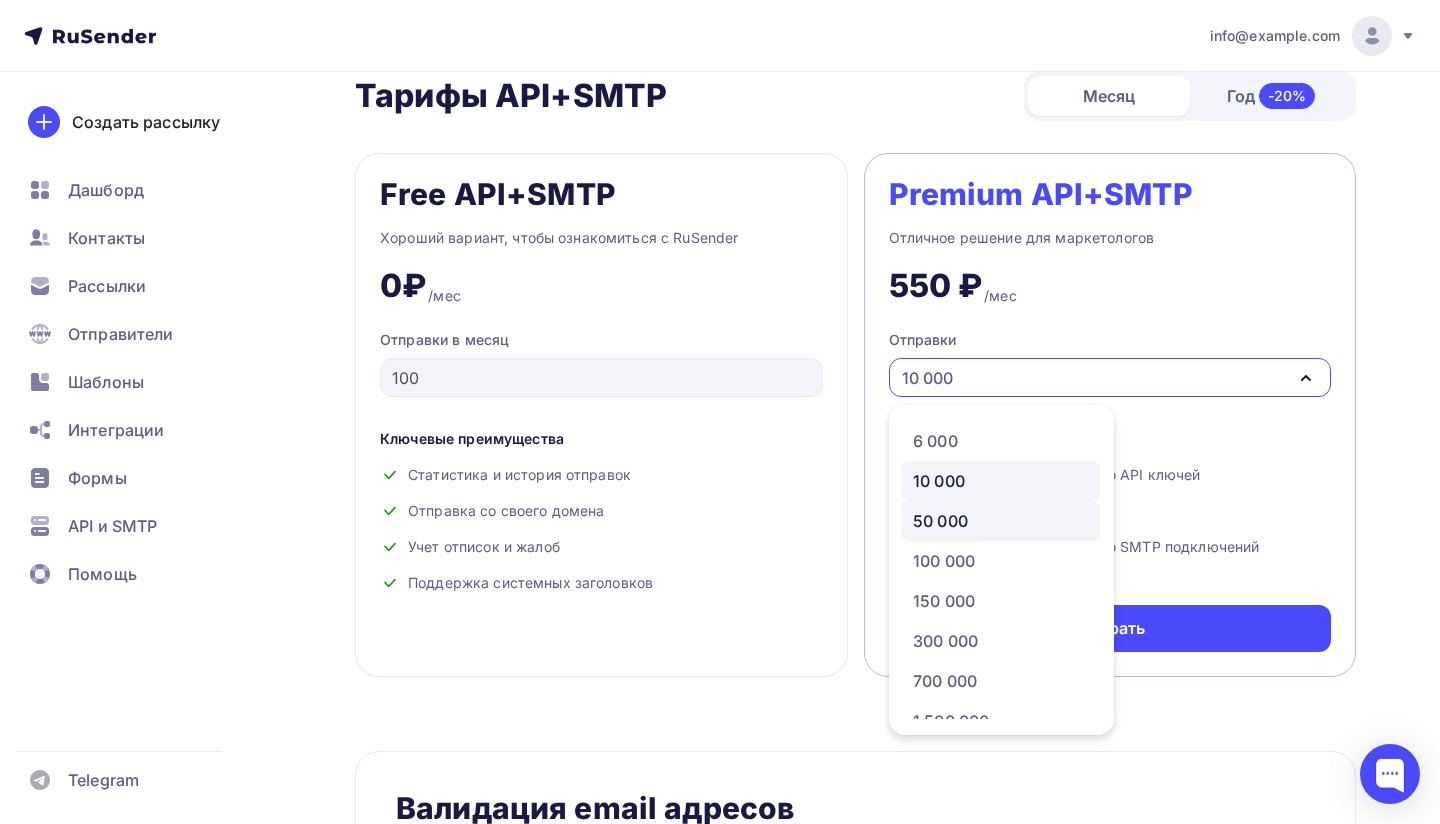 click on "50 000" at bounding box center [940, 521] 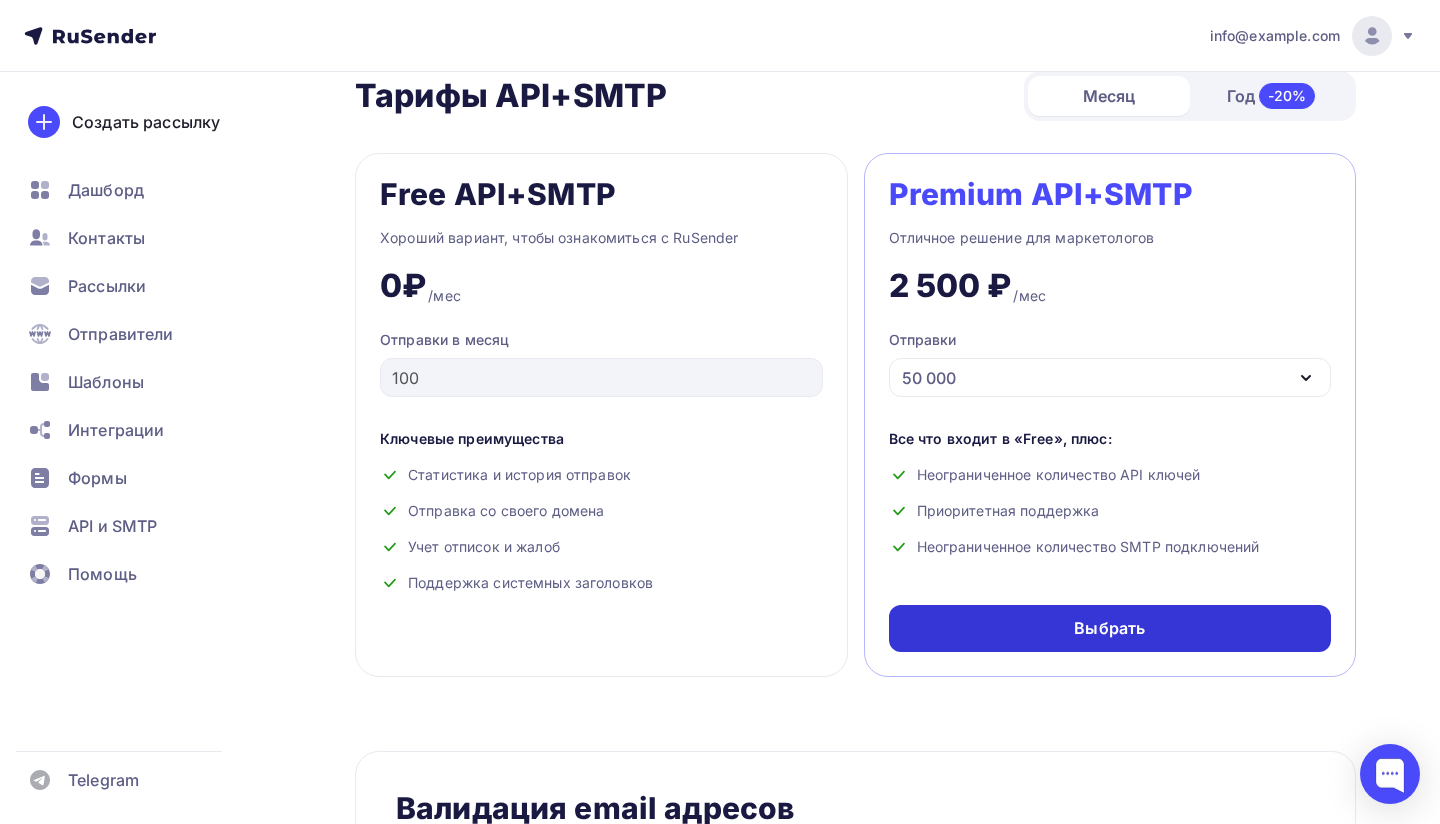 click on "Выбрать" at bounding box center (1110, 628) 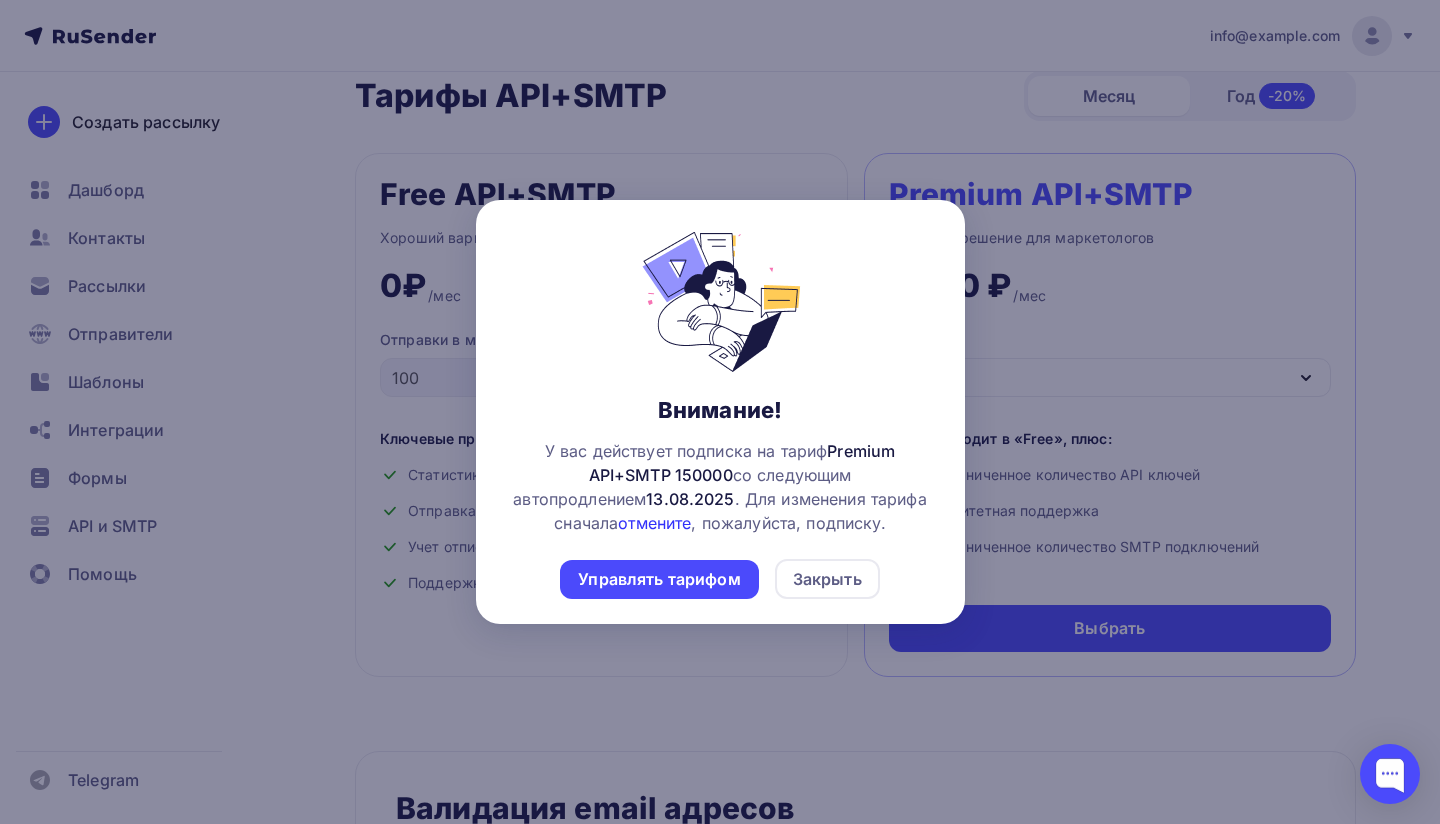 click on "отмените" at bounding box center (654, 523) 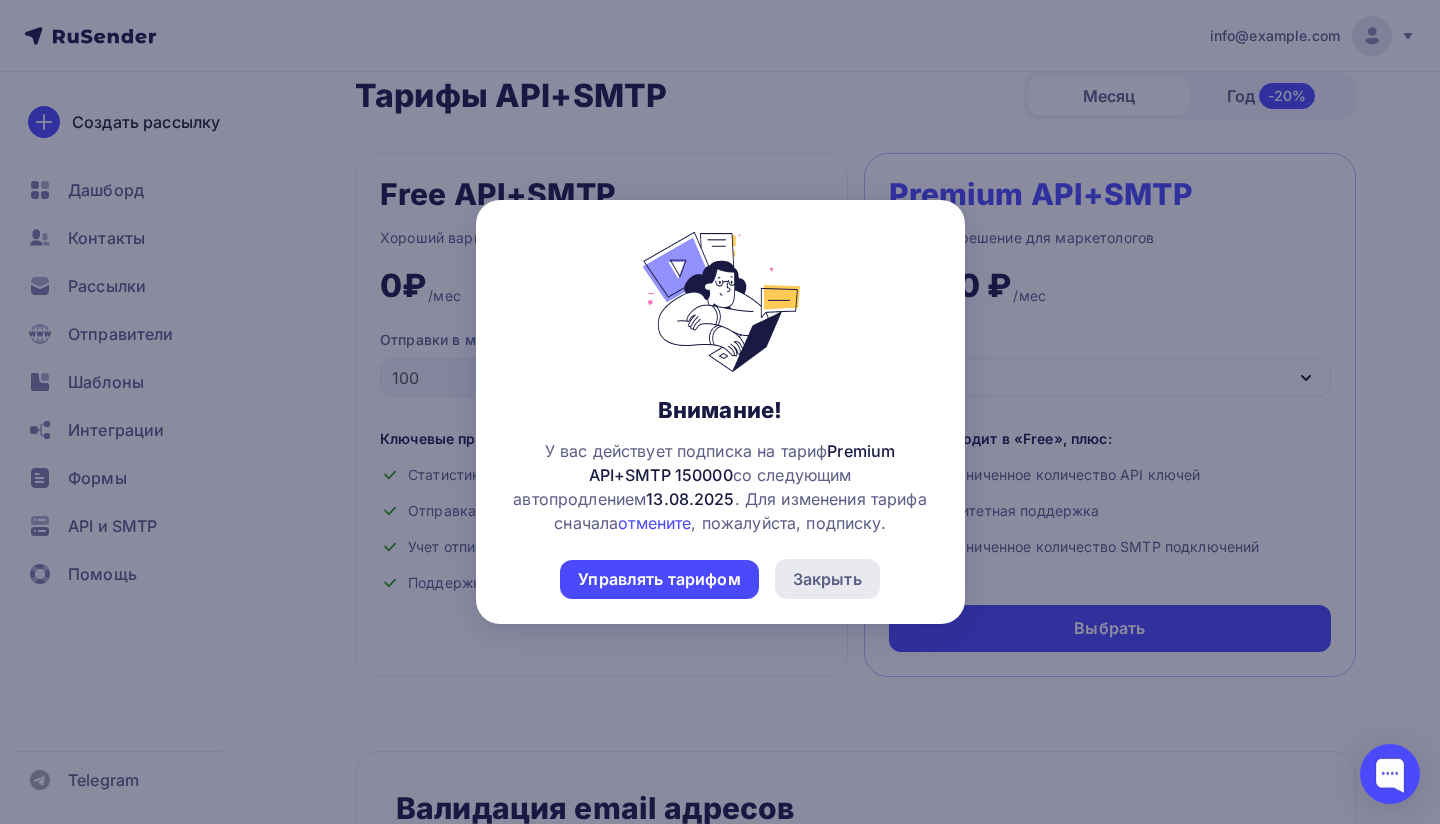 click on "Закрыть" at bounding box center (827, 579) 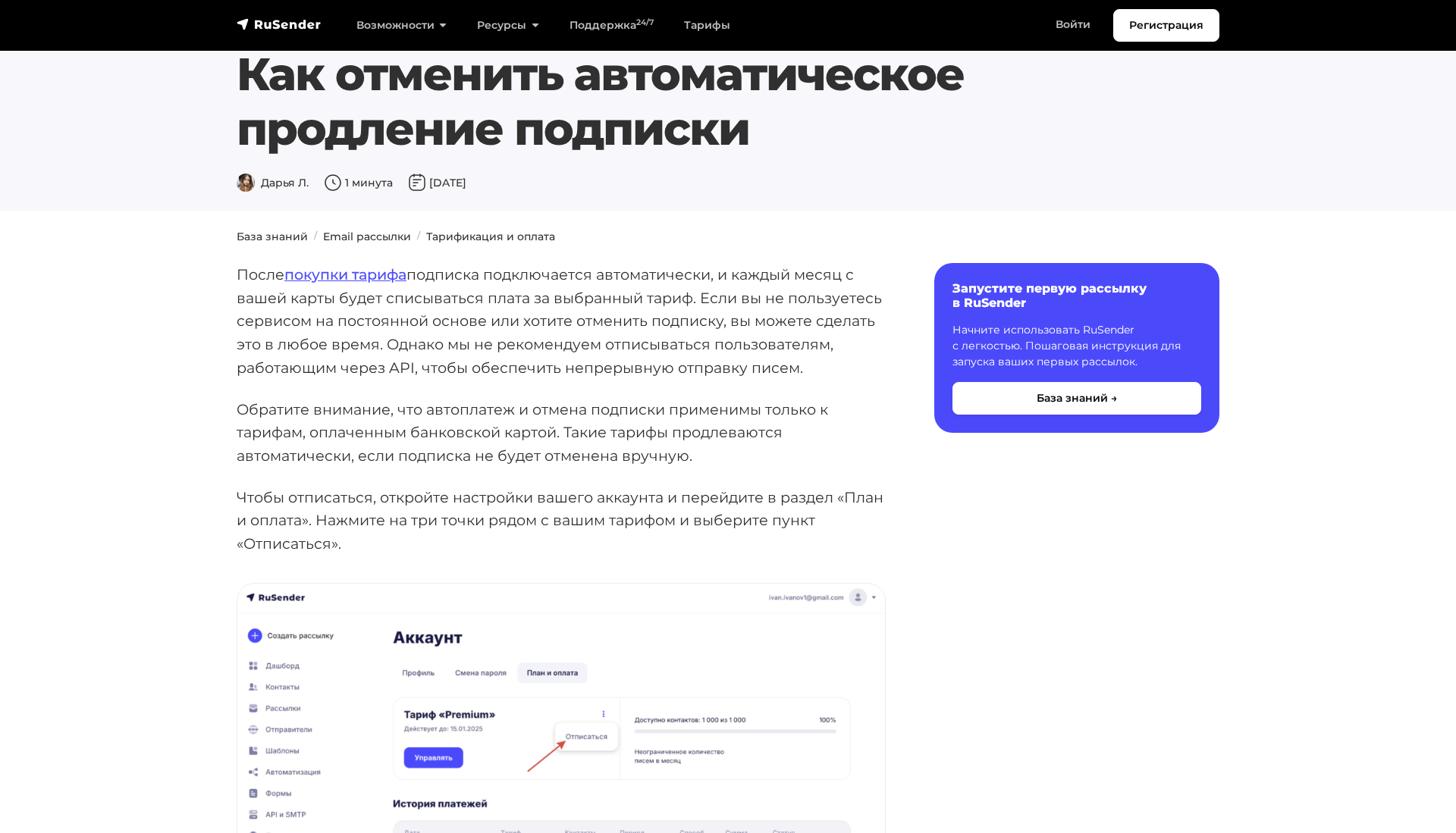scroll, scrollTop: 19, scrollLeft: 0, axis: vertical 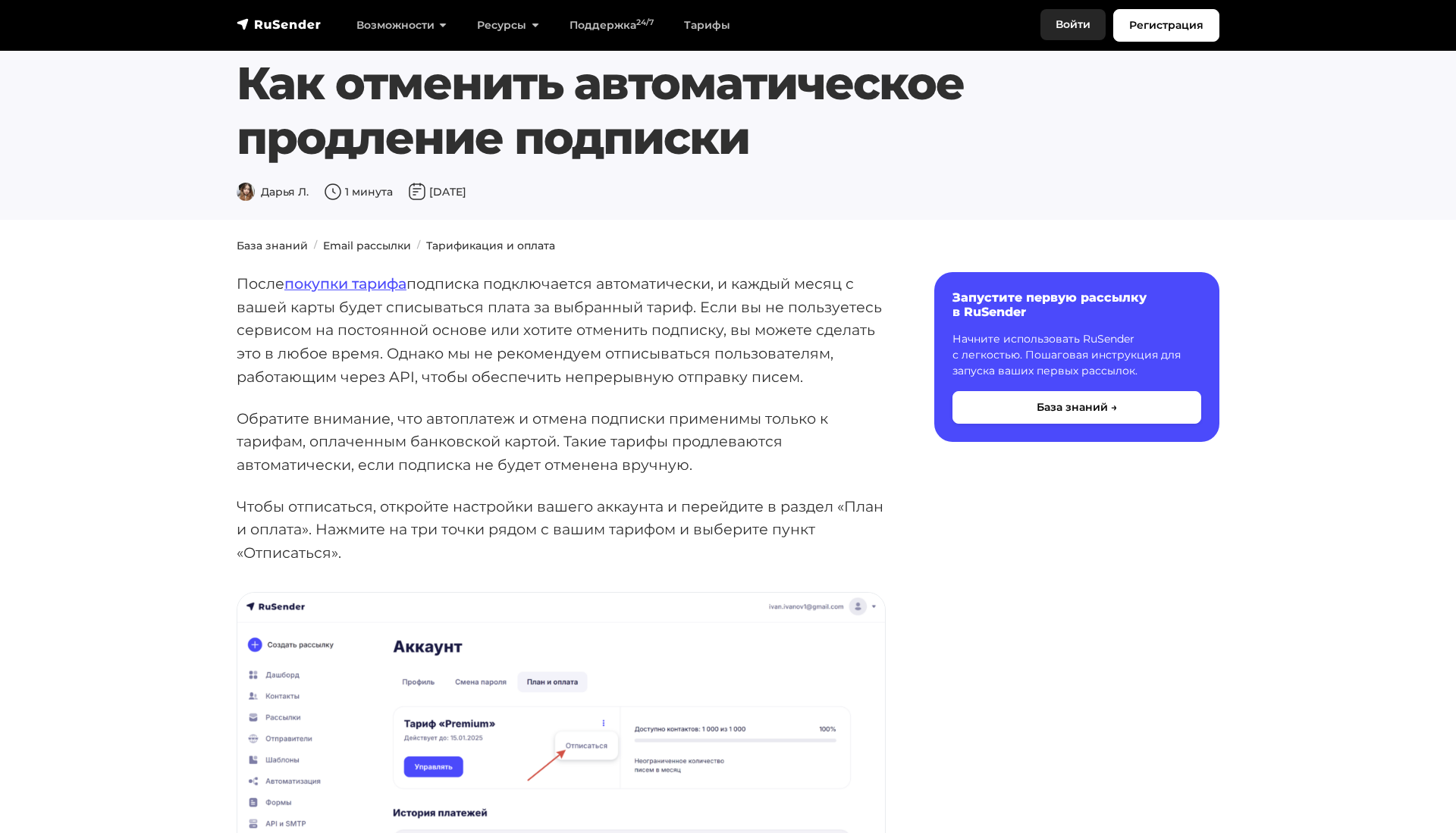 click on "Войти" at bounding box center [1073, 24] 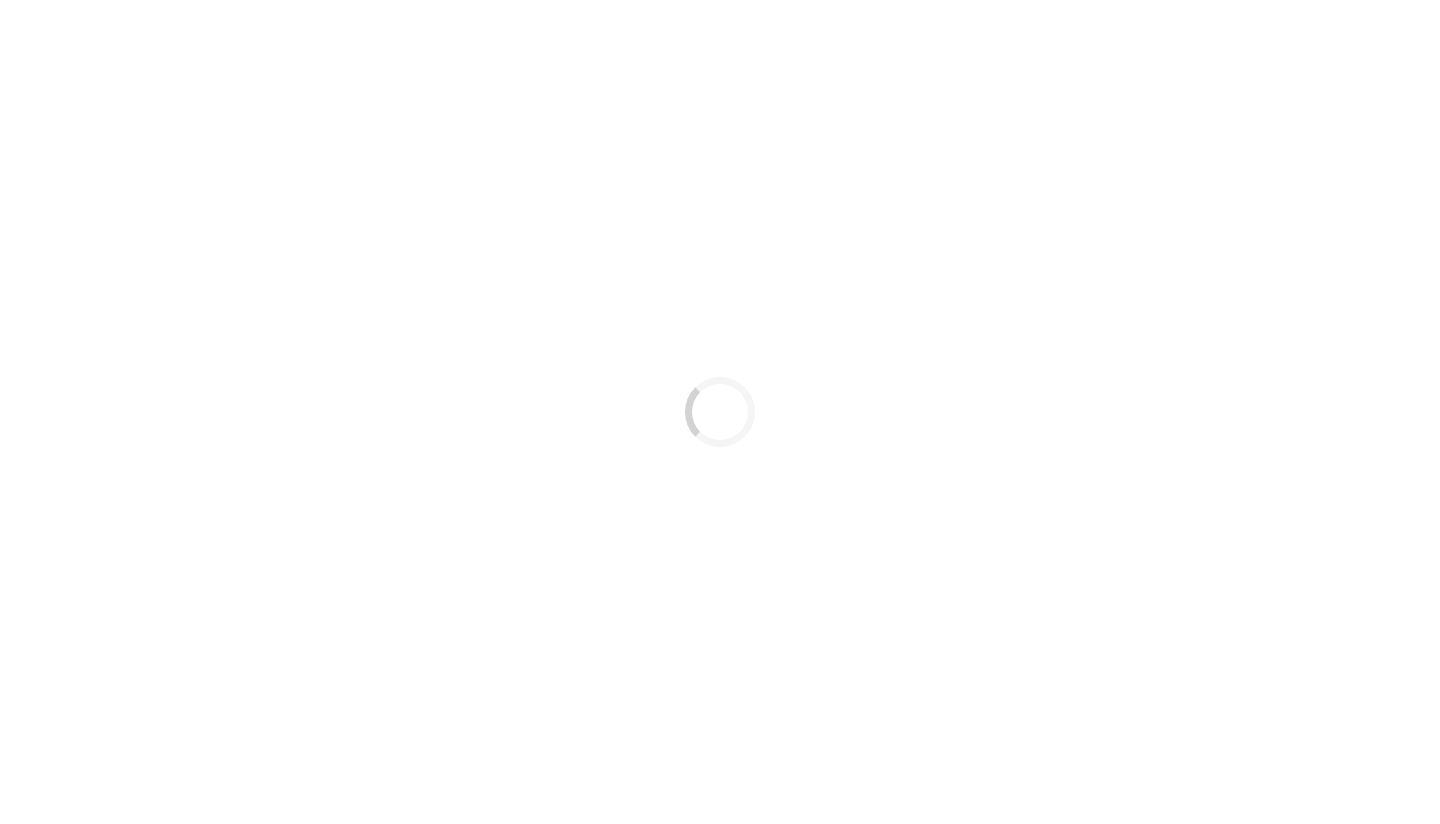 scroll, scrollTop: 0, scrollLeft: 0, axis: both 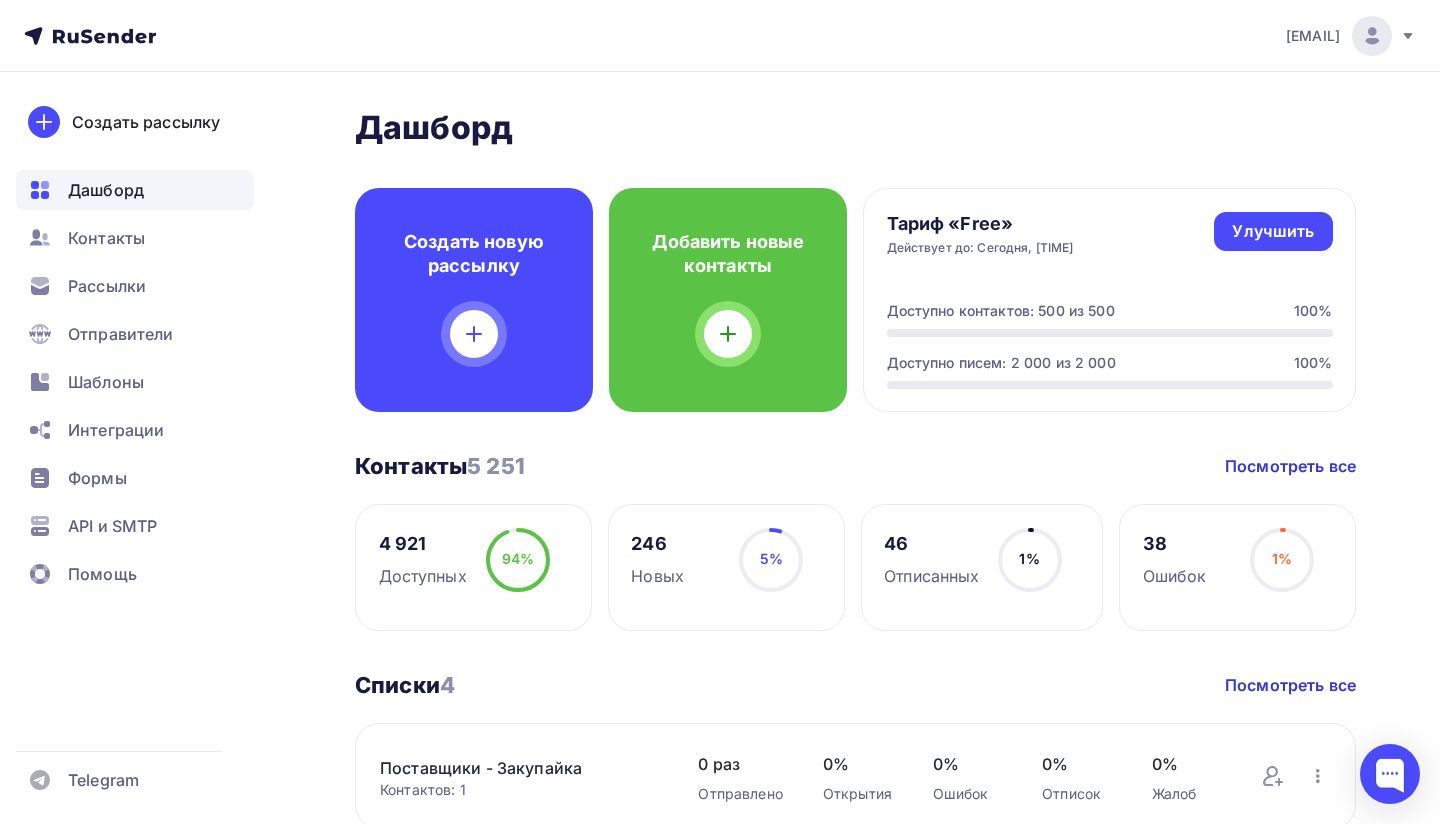 click on "info@example.com" at bounding box center (1313, 36) 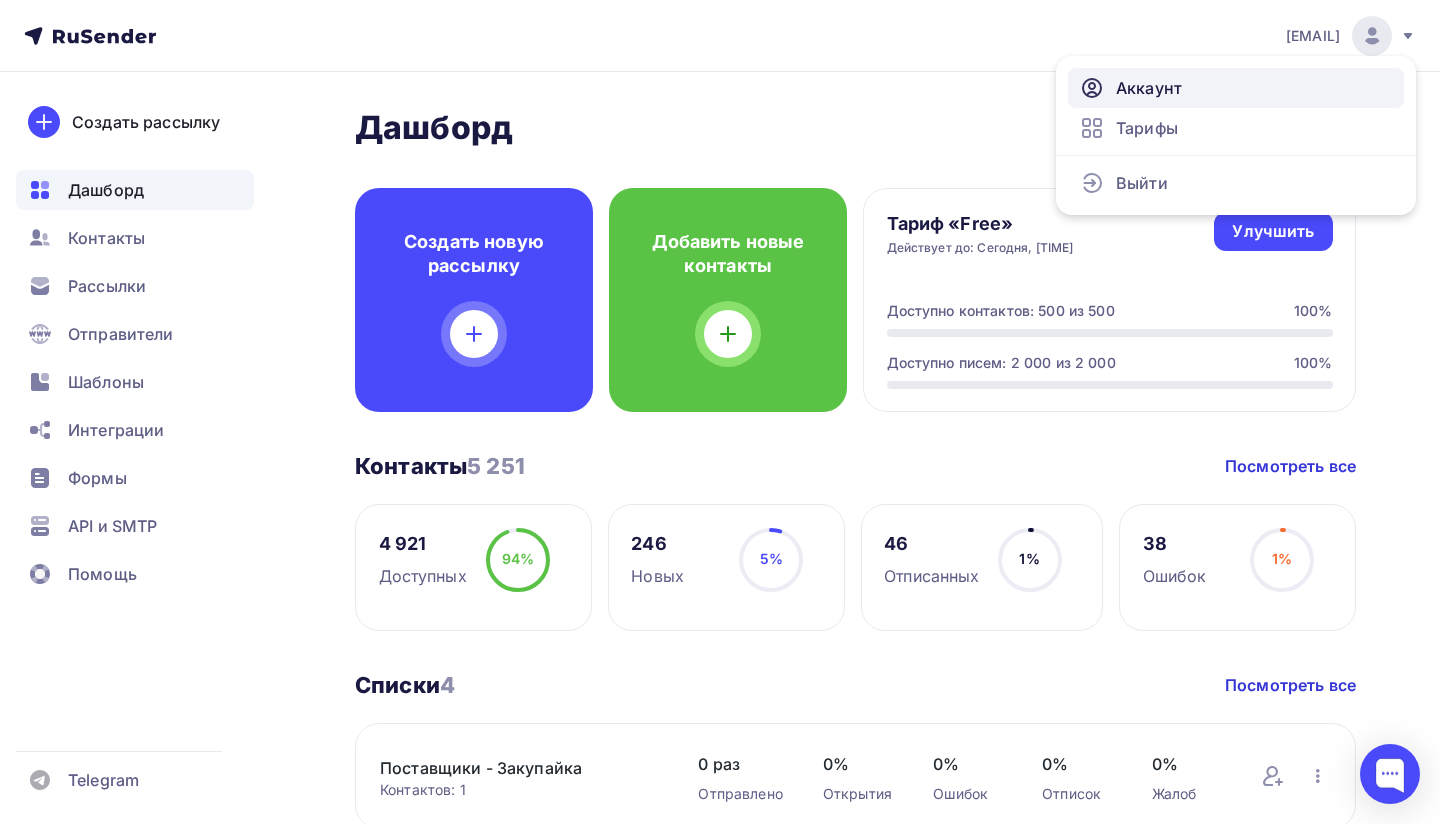 click on "Аккаунт" at bounding box center (1149, 88) 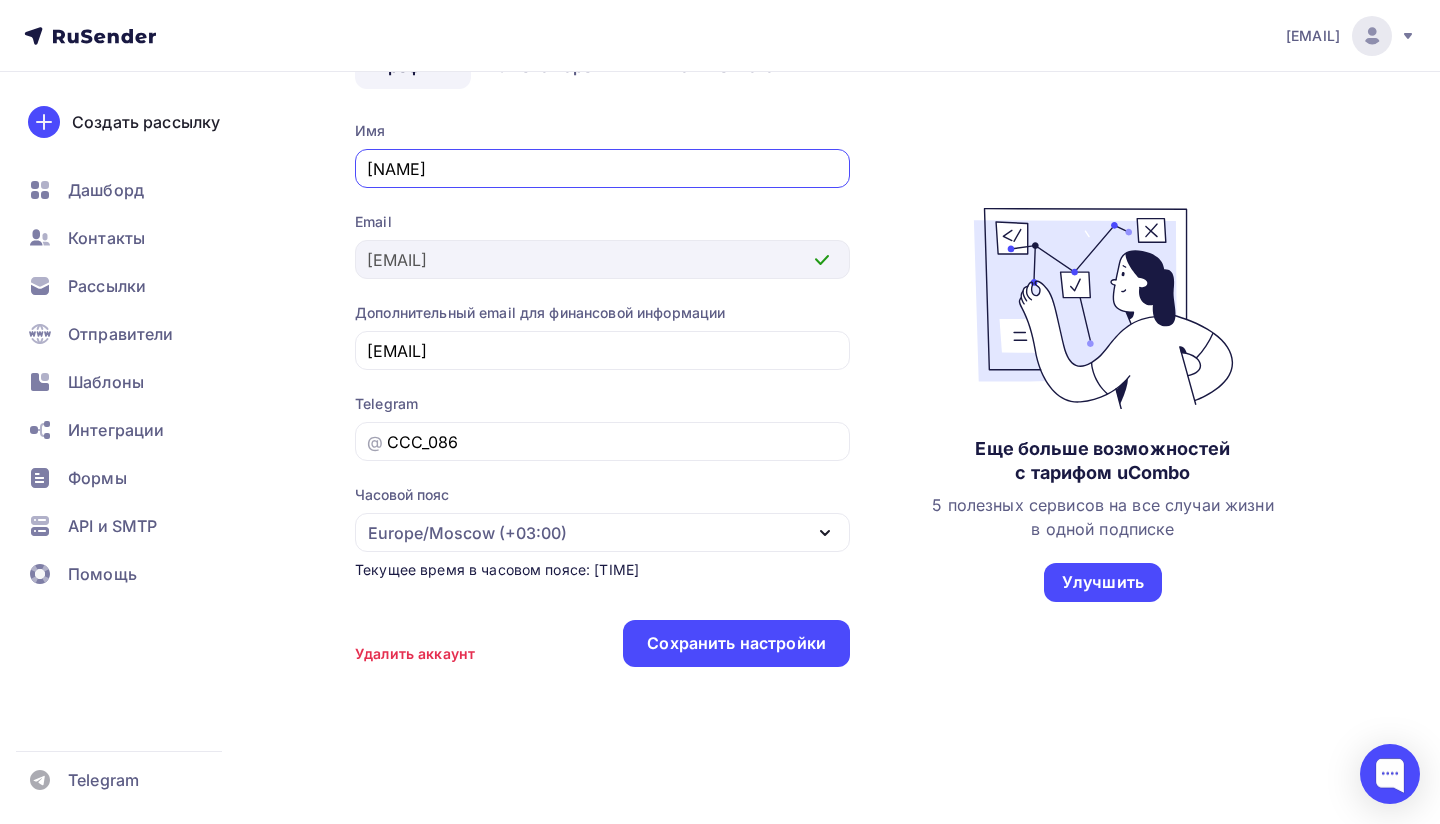 scroll, scrollTop: 0, scrollLeft: 0, axis: both 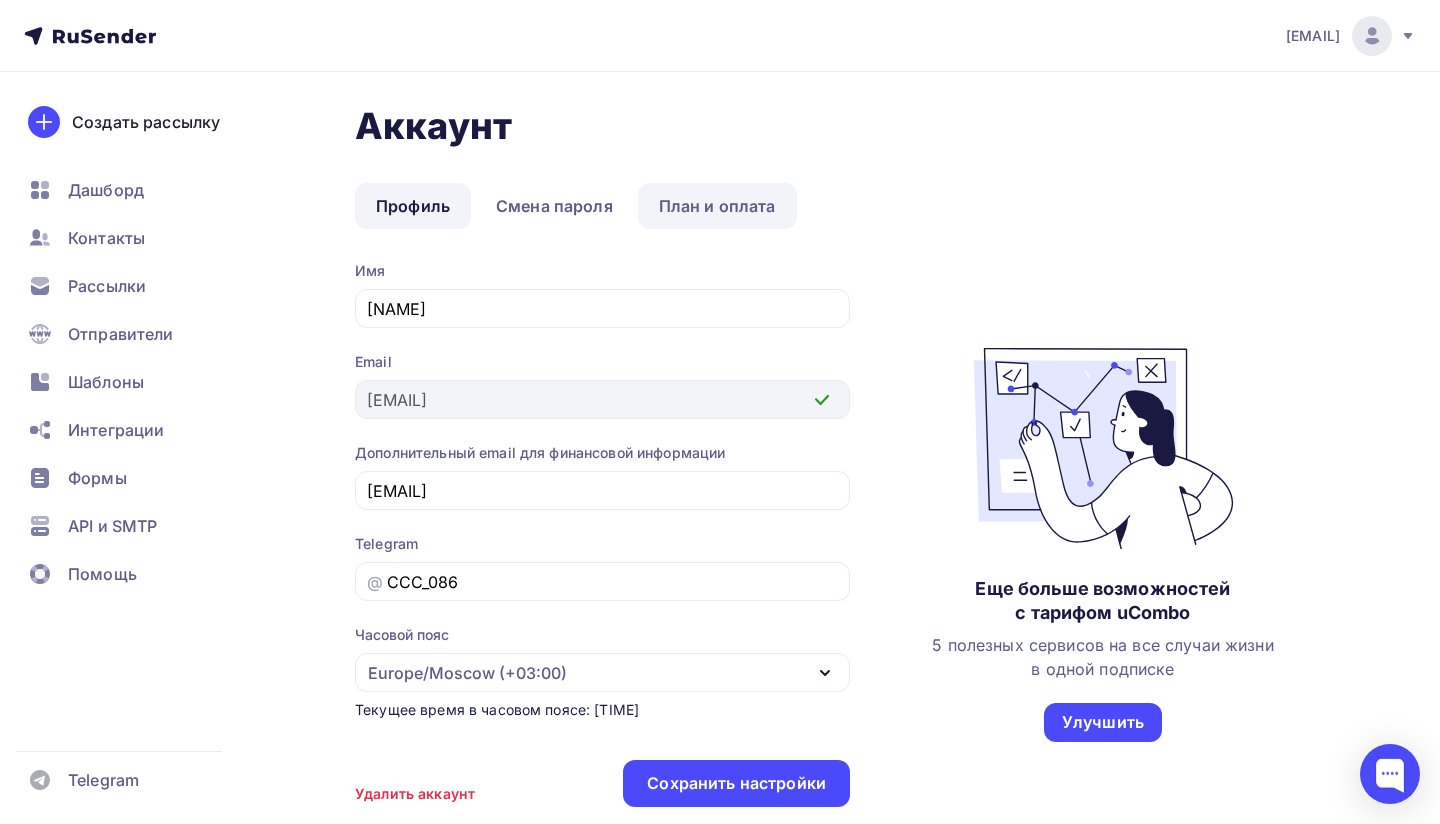 click on "План и оплата" at bounding box center (717, 206) 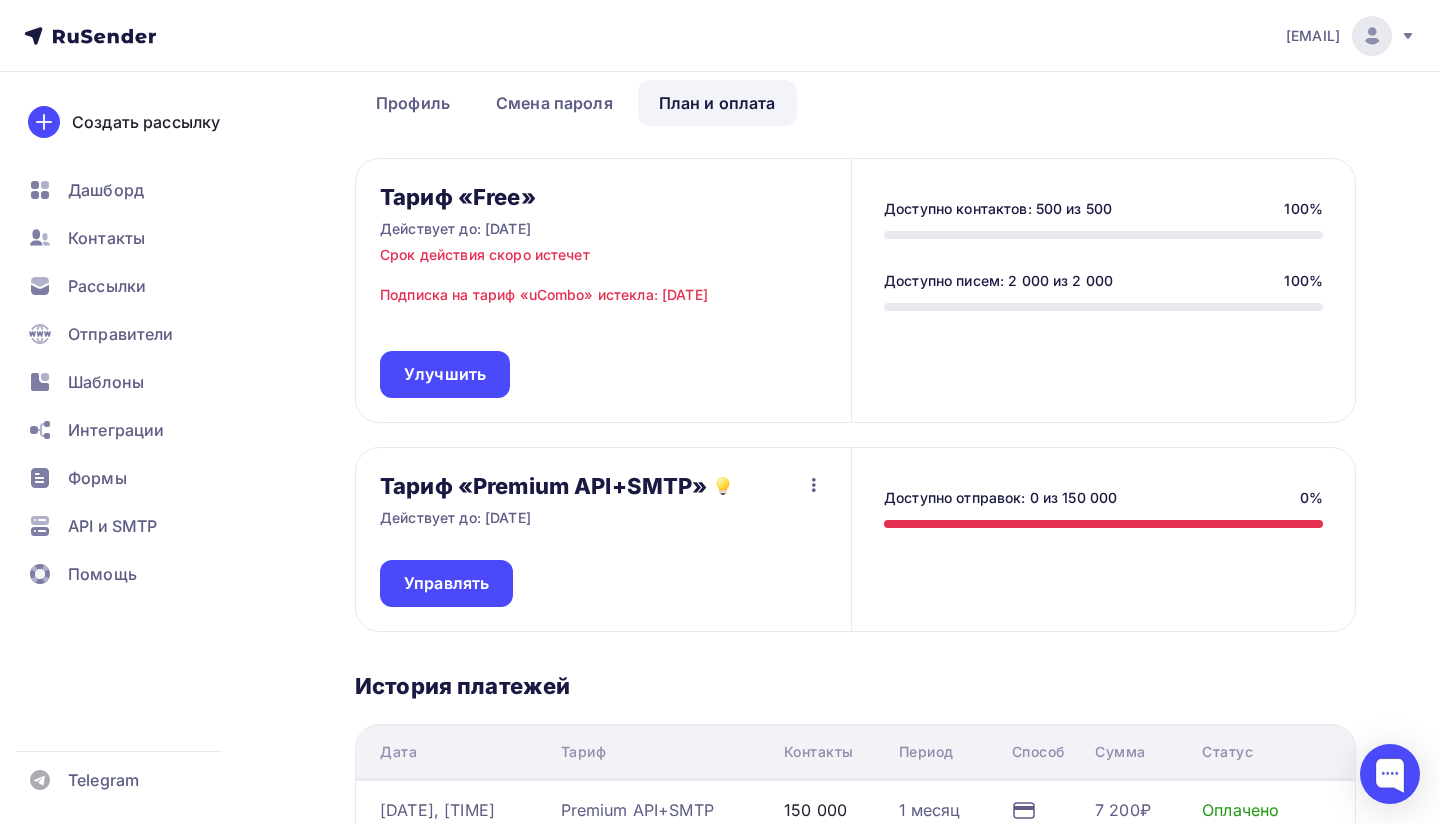 scroll, scrollTop: 109, scrollLeft: 0, axis: vertical 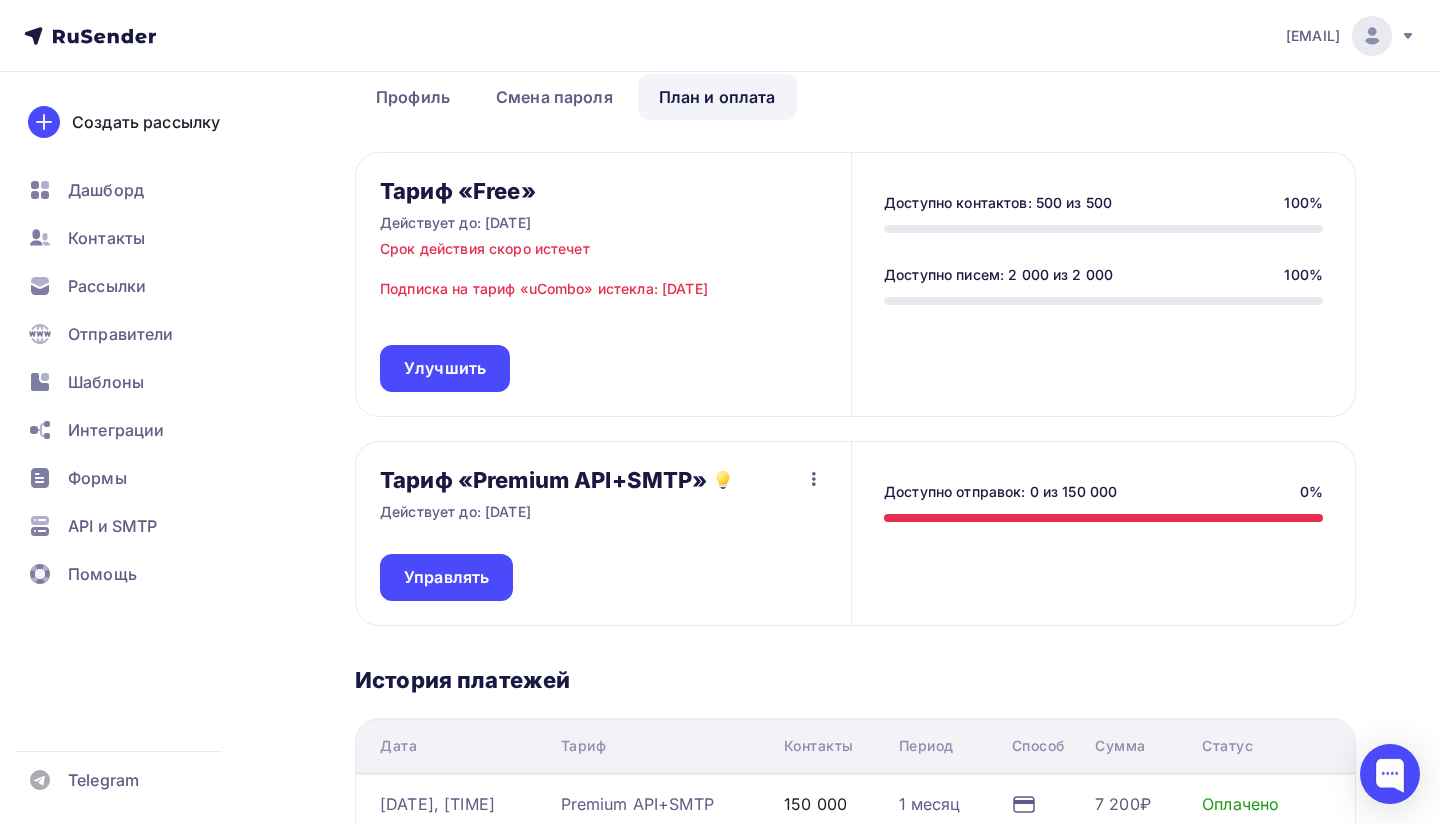 click 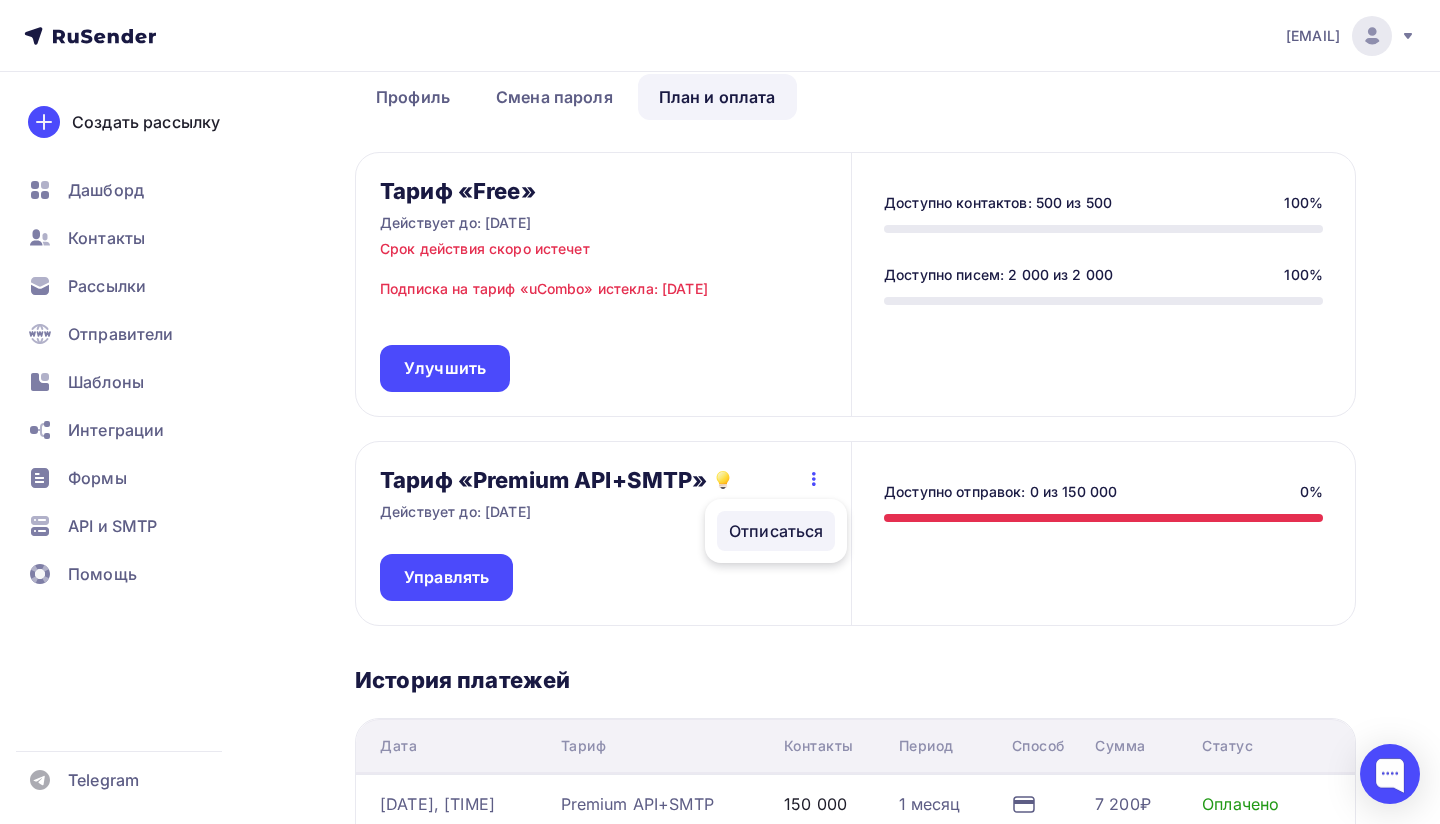 click on "Отписаться" at bounding box center [776, 531] 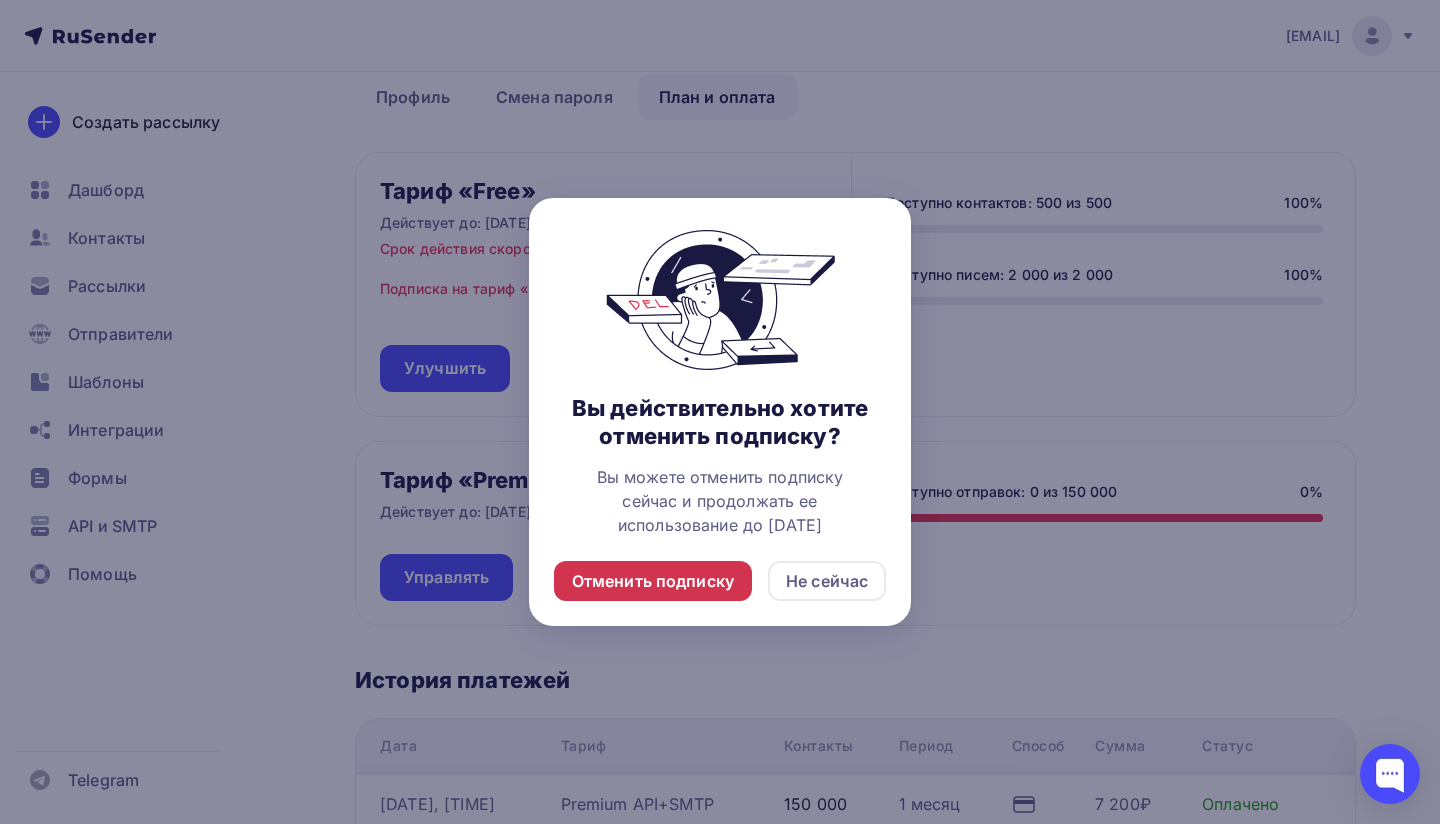 click on "Отменить подписку" at bounding box center (653, 581) 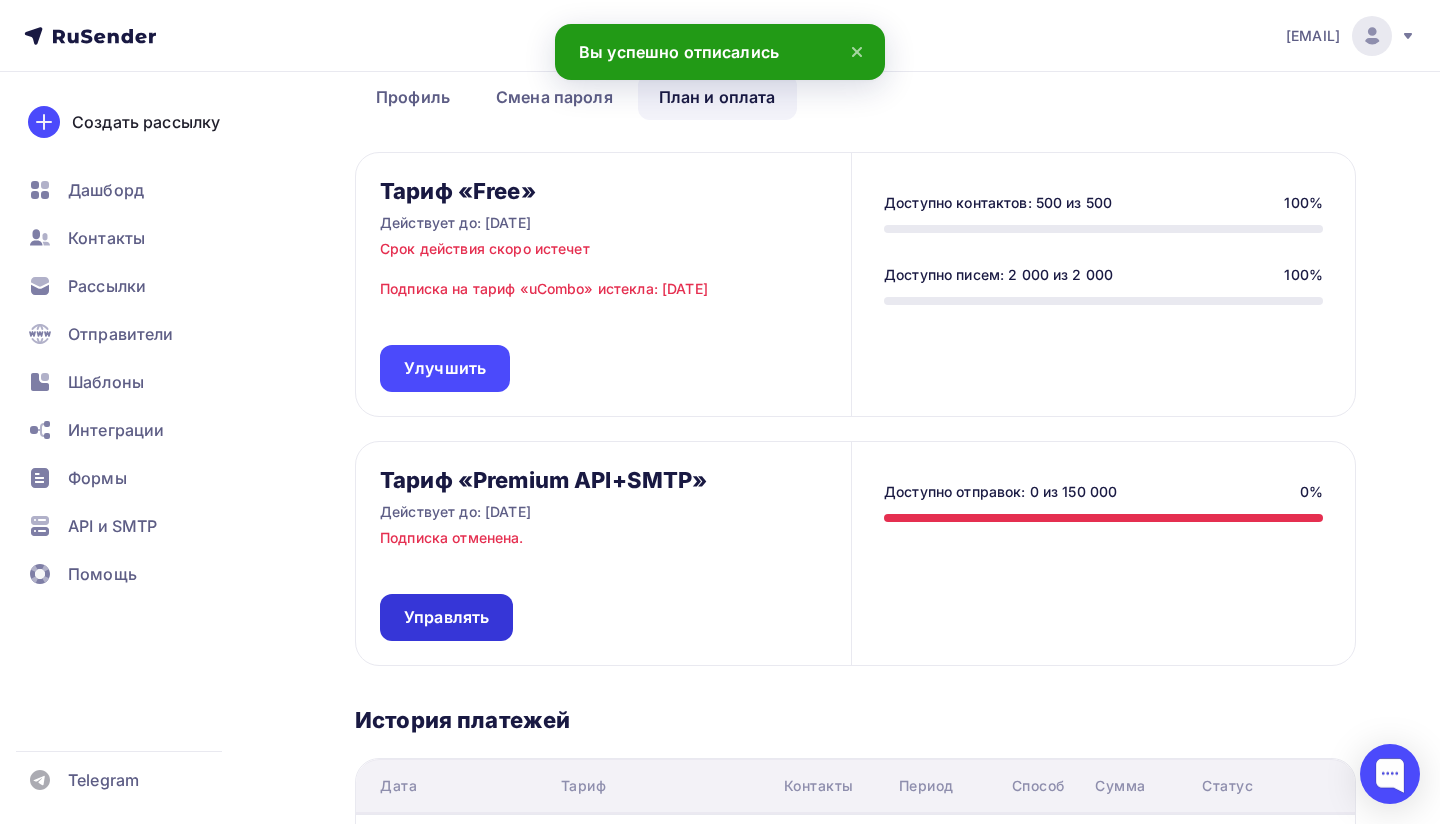 click on "Управлять" at bounding box center (446, 617) 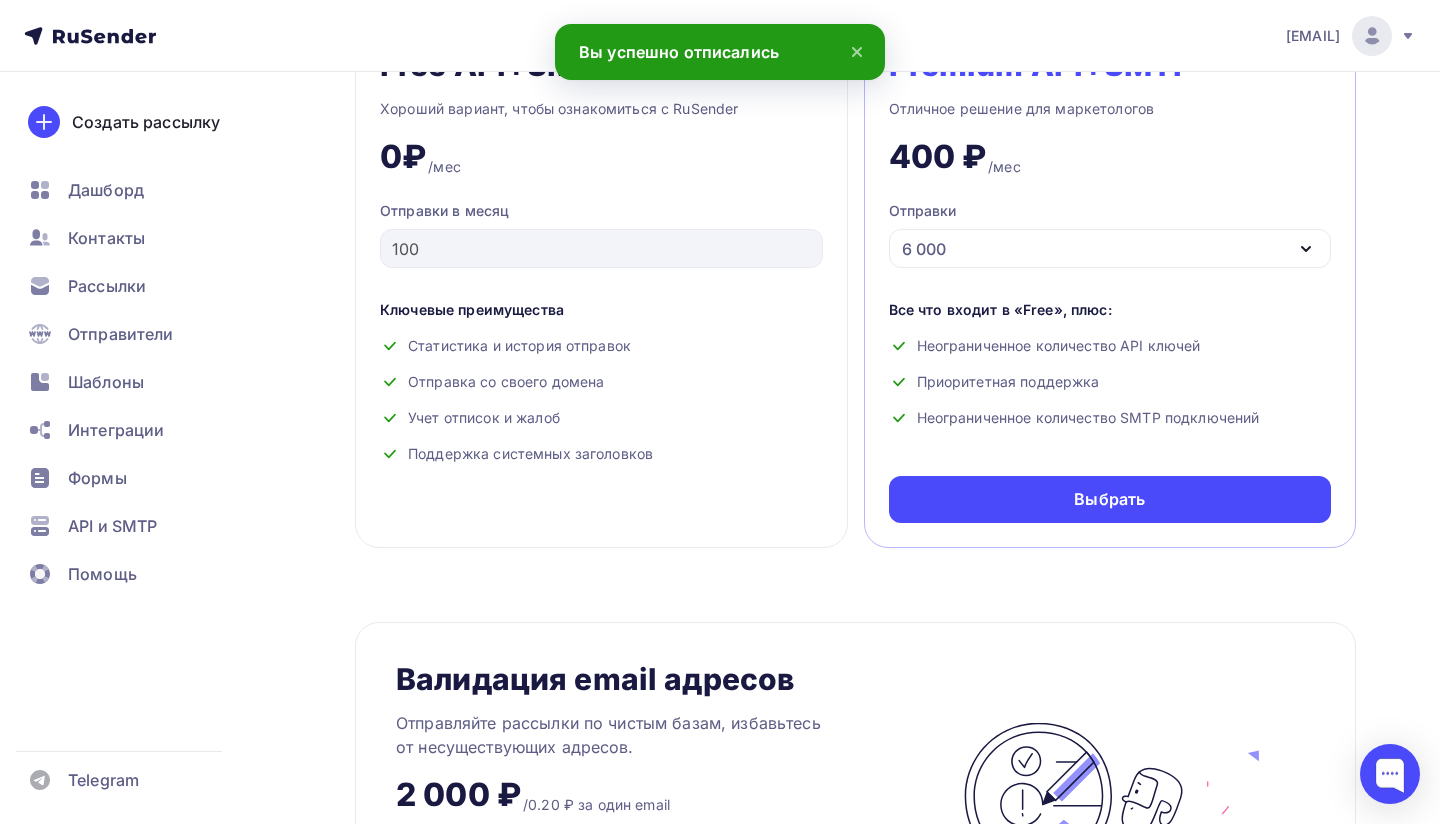 scroll, scrollTop: 932, scrollLeft: 0, axis: vertical 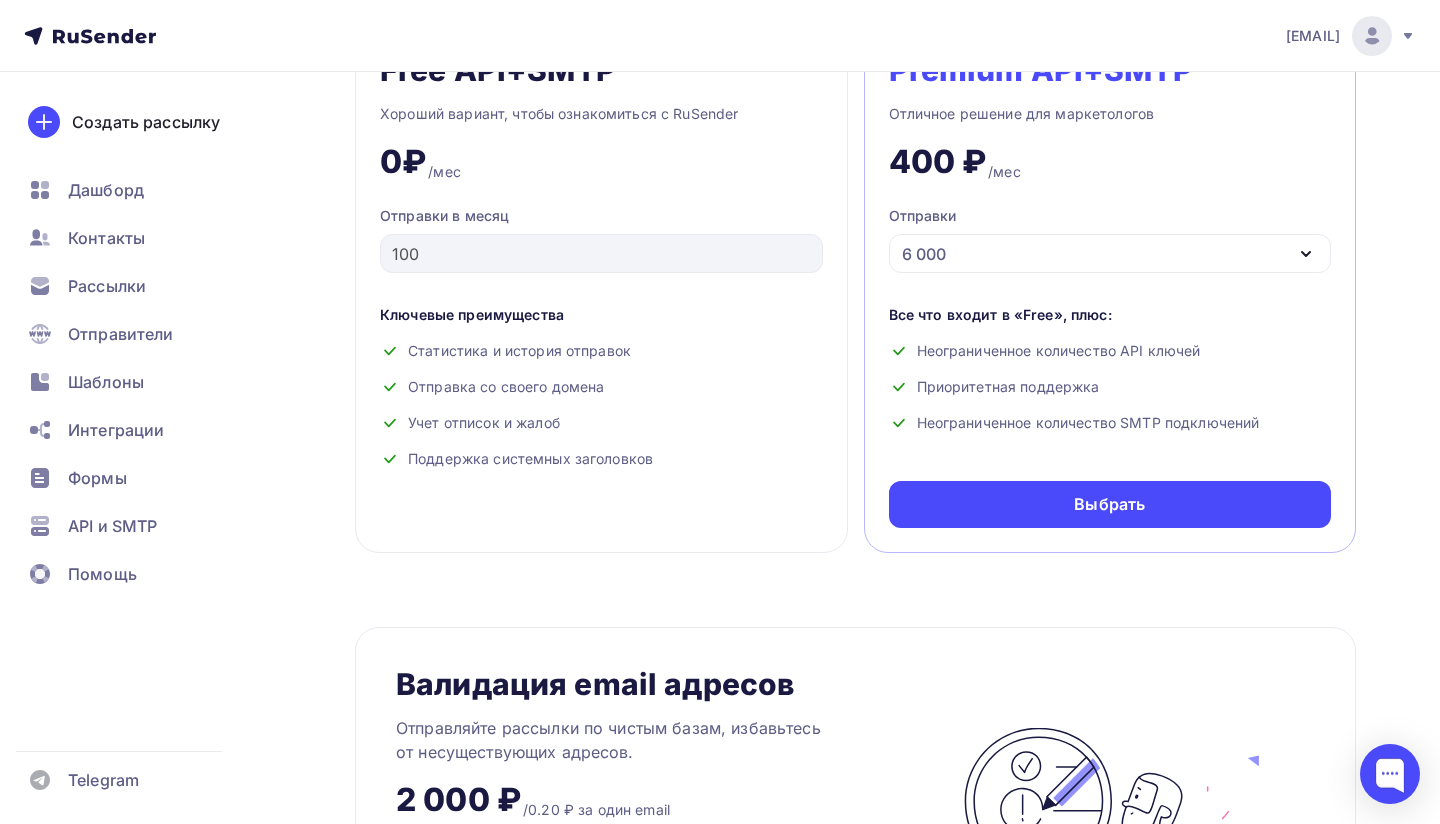 click on "6 000" at bounding box center [1110, 253] 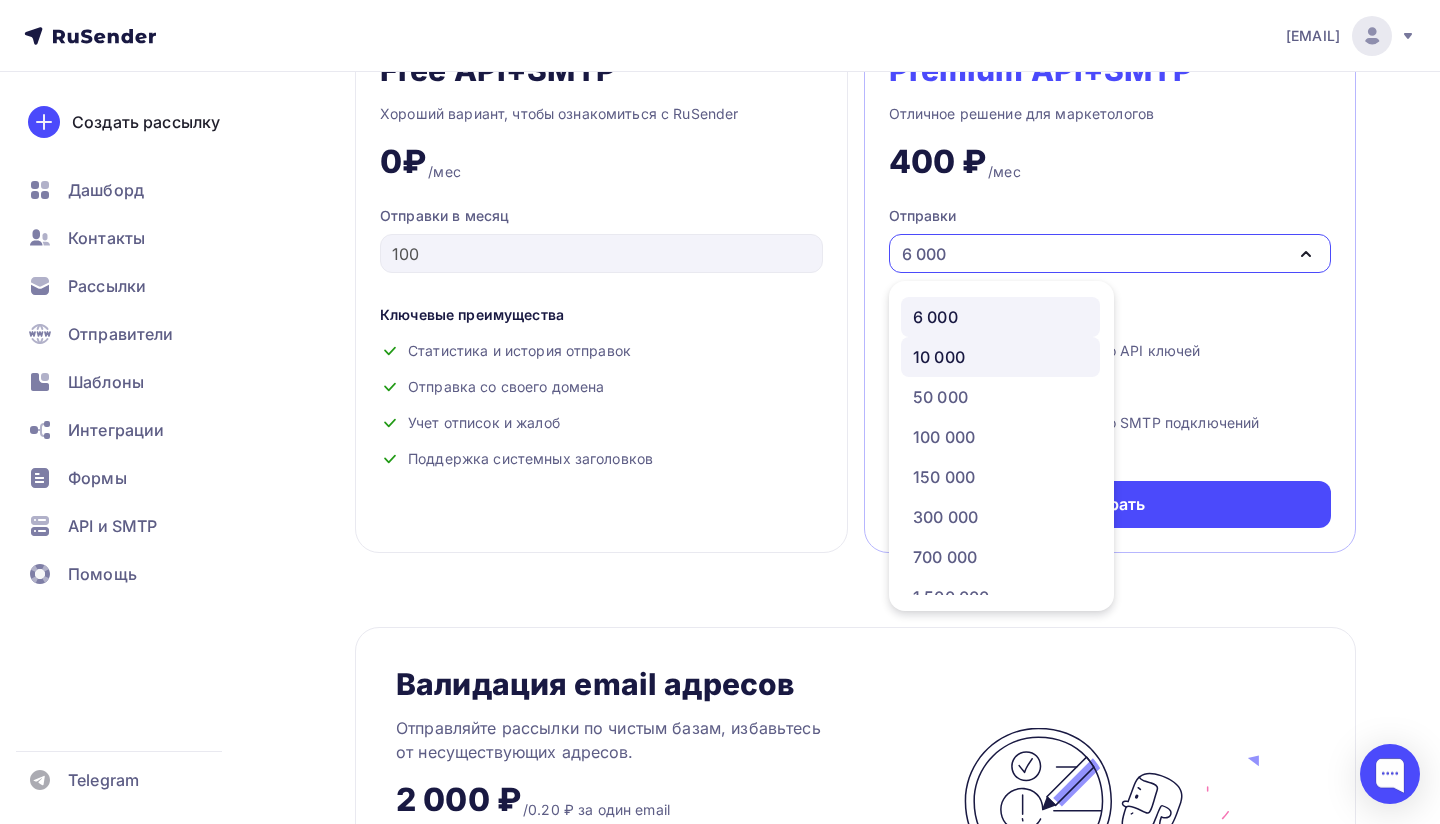 click on "10 000" at bounding box center [1000, 357] 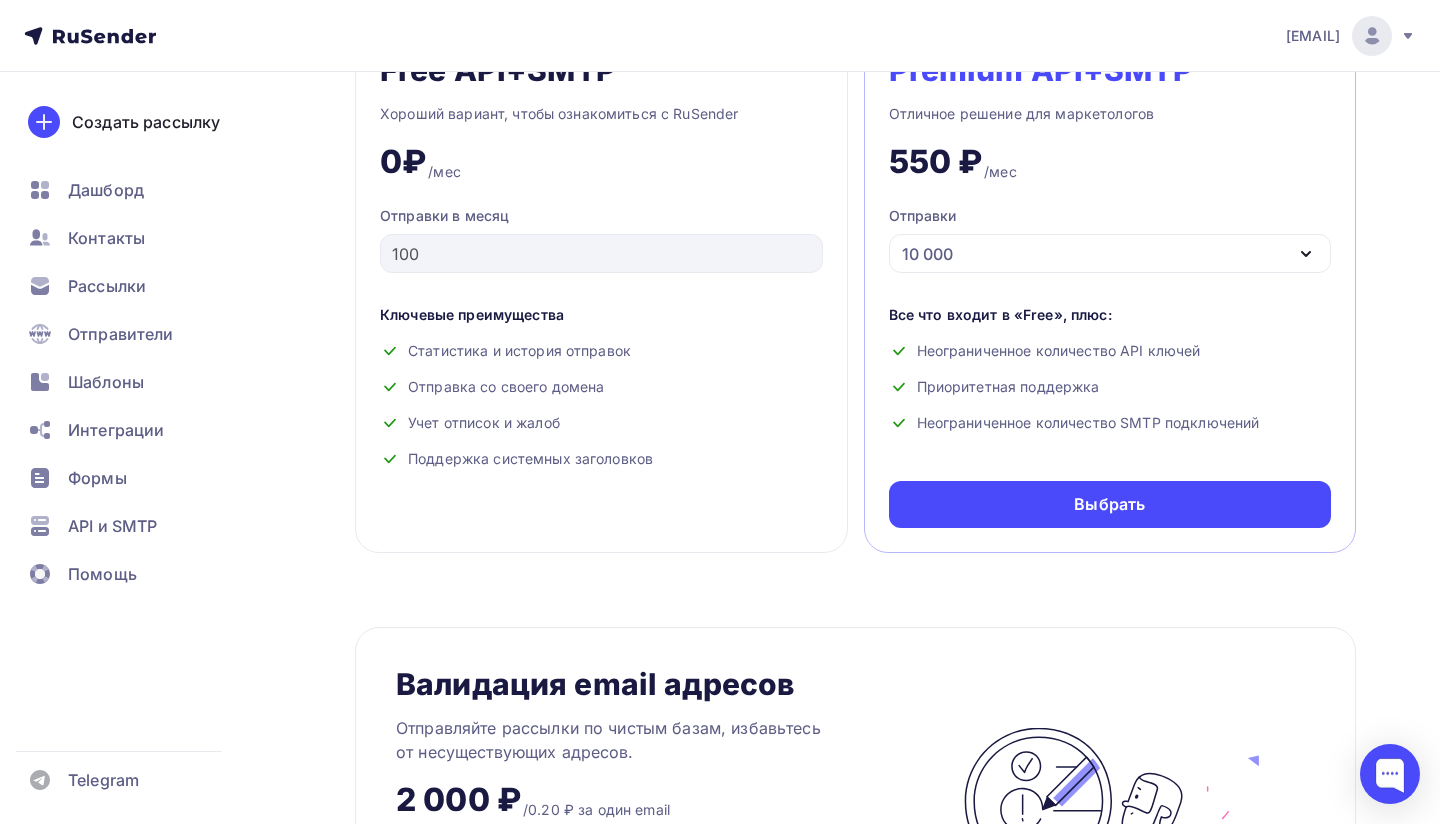 click on "10 000" at bounding box center (1110, 253) 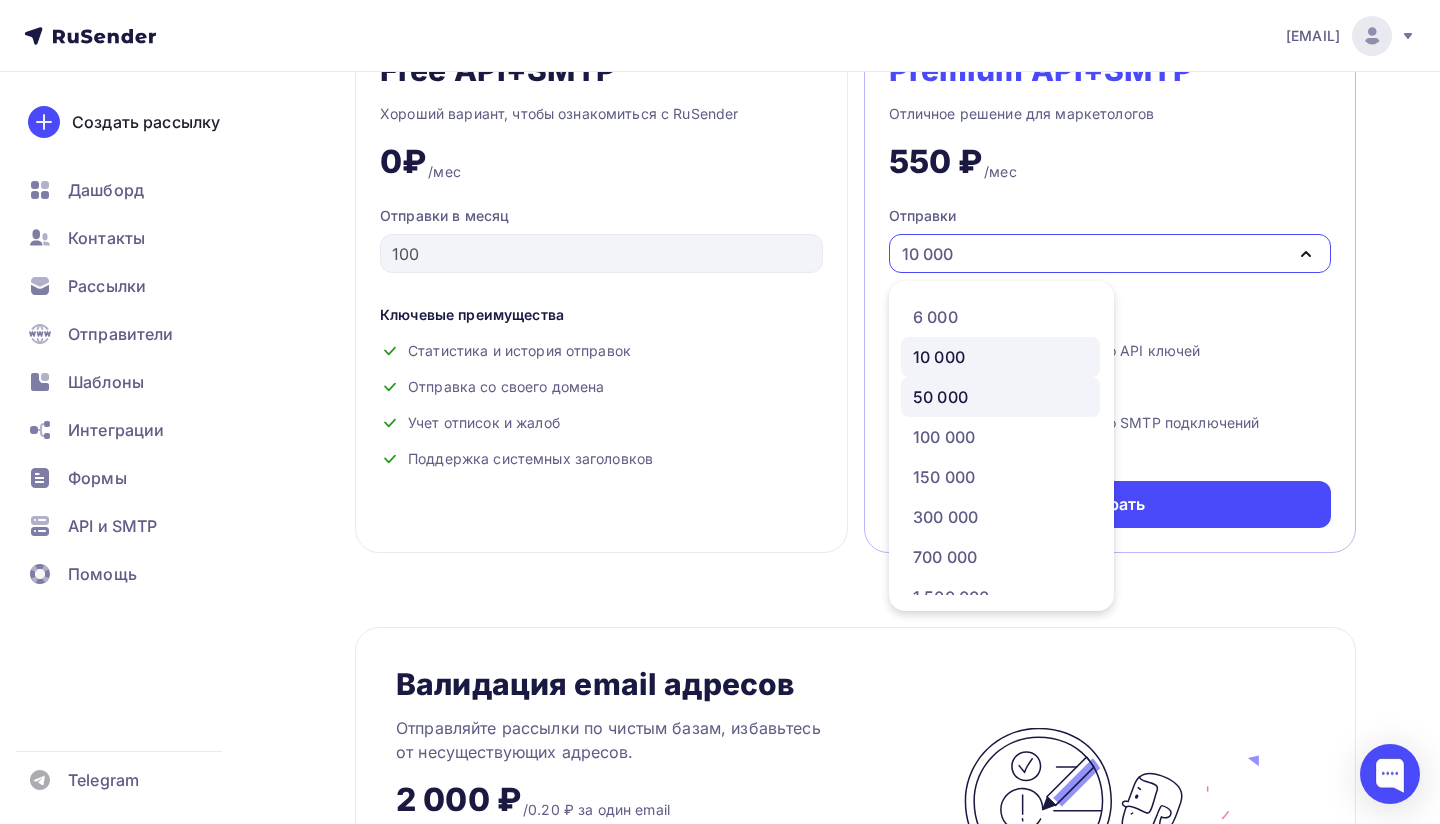 click on "50 000" at bounding box center [940, 397] 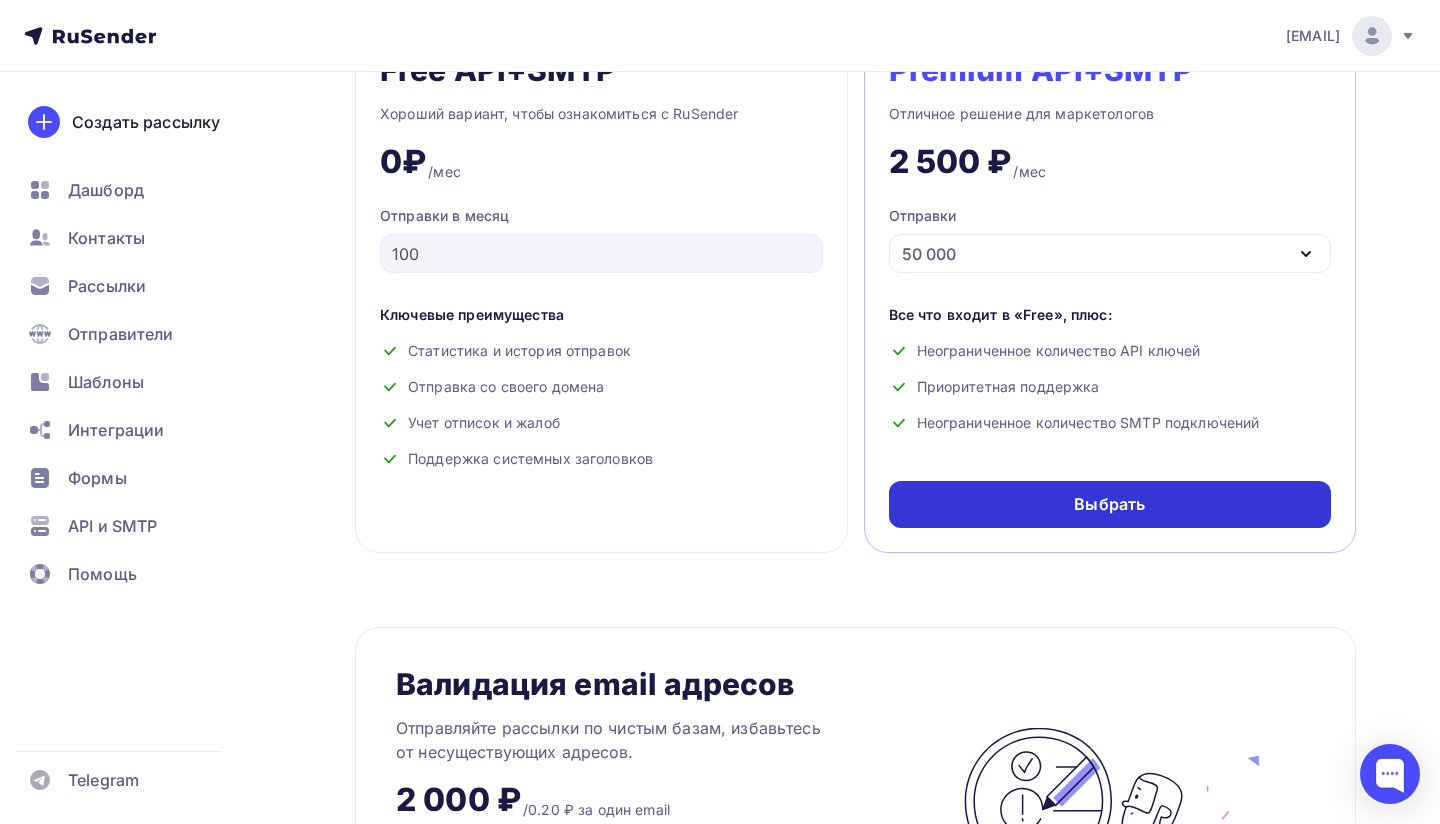 click on "Выбрать" at bounding box center (1110, 504) 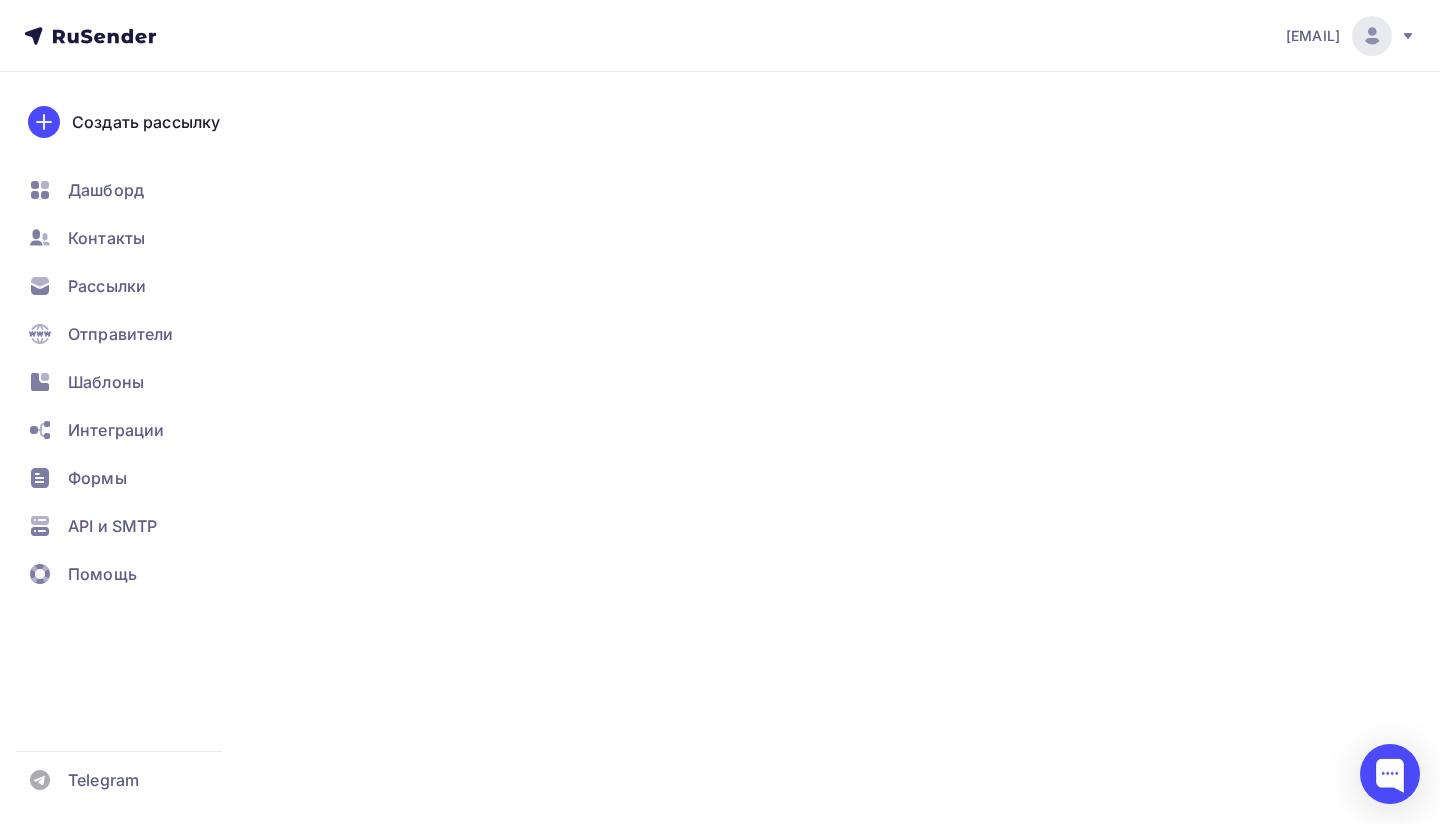 scroll, scrollTop: 0, scrollLeft: 0, axis: both 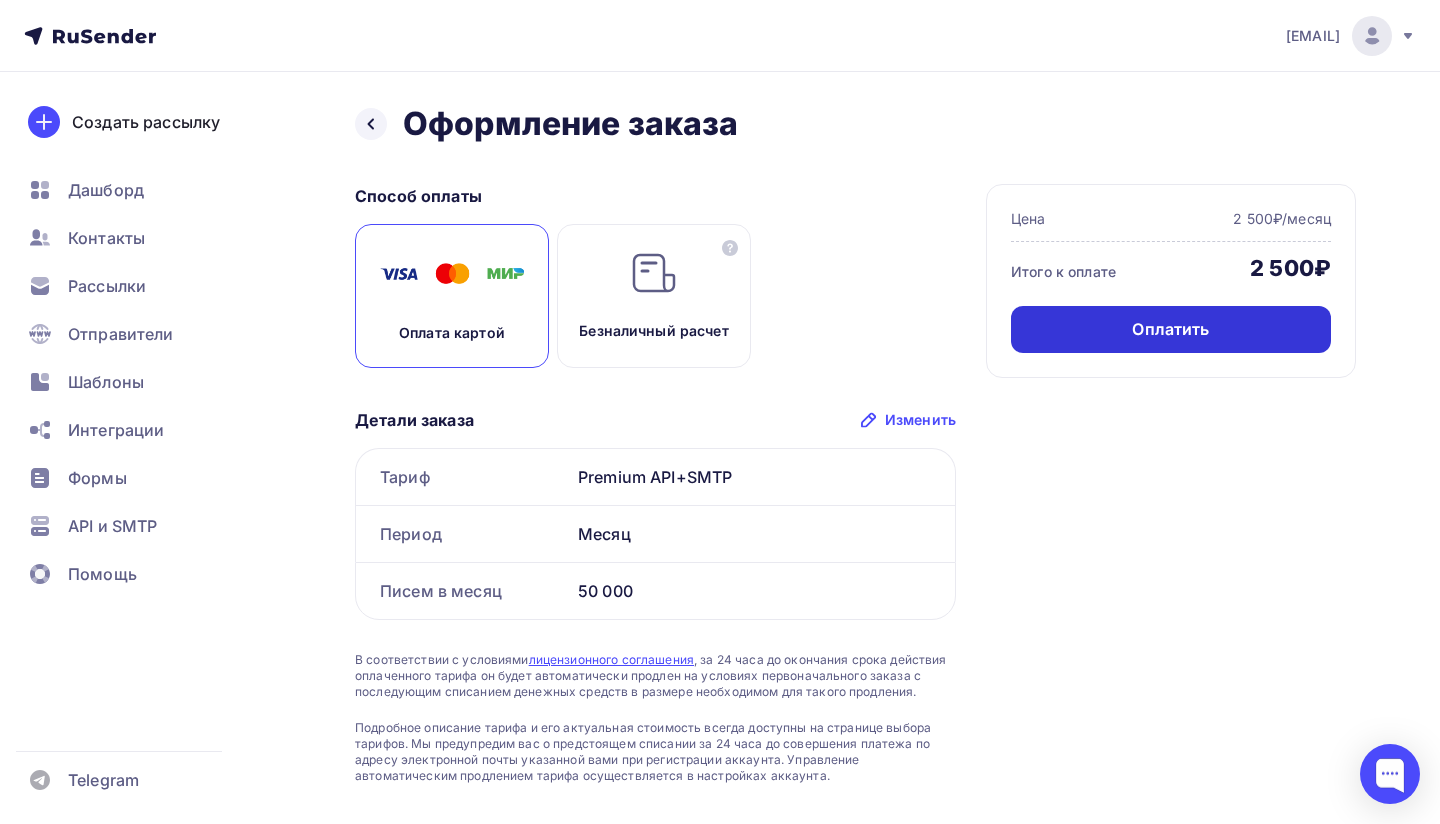 click on "Оплатить" at bounding box center [1171, 329] 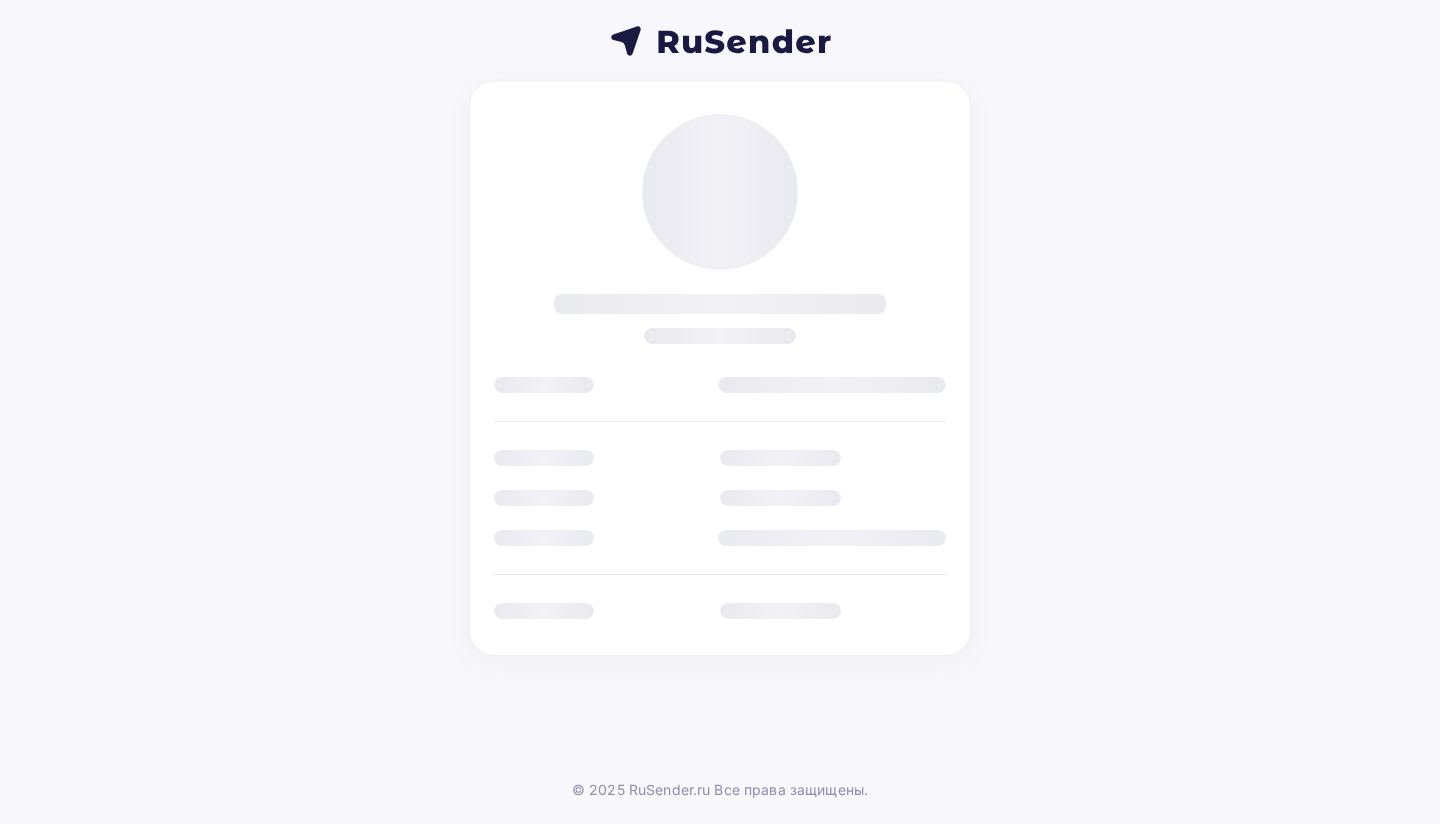 scroll, scrollTop: 0, scrollLeft: 0, axis: both 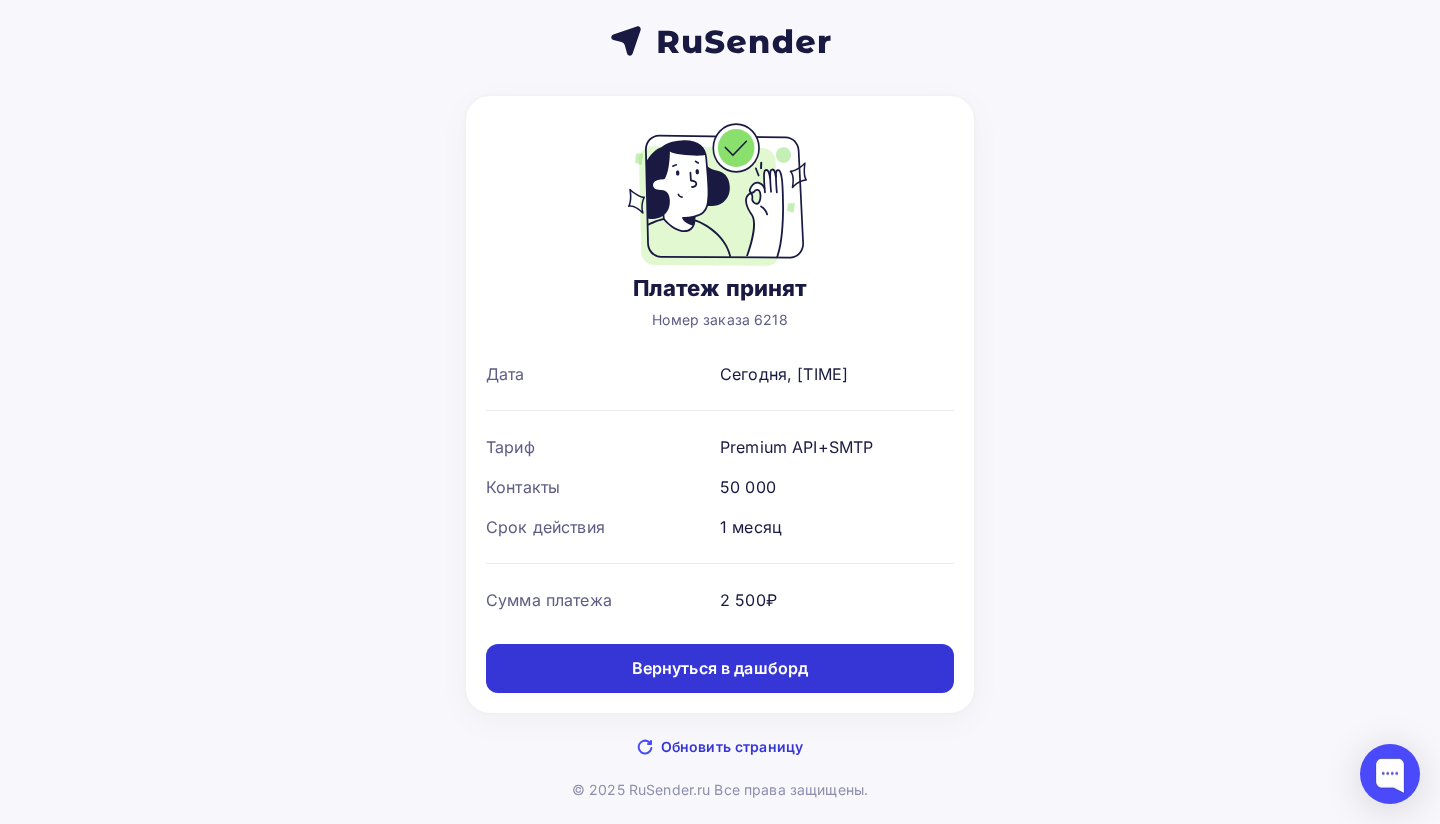 click on "Вернуться в дашборд" at bounding box center (720, 668) 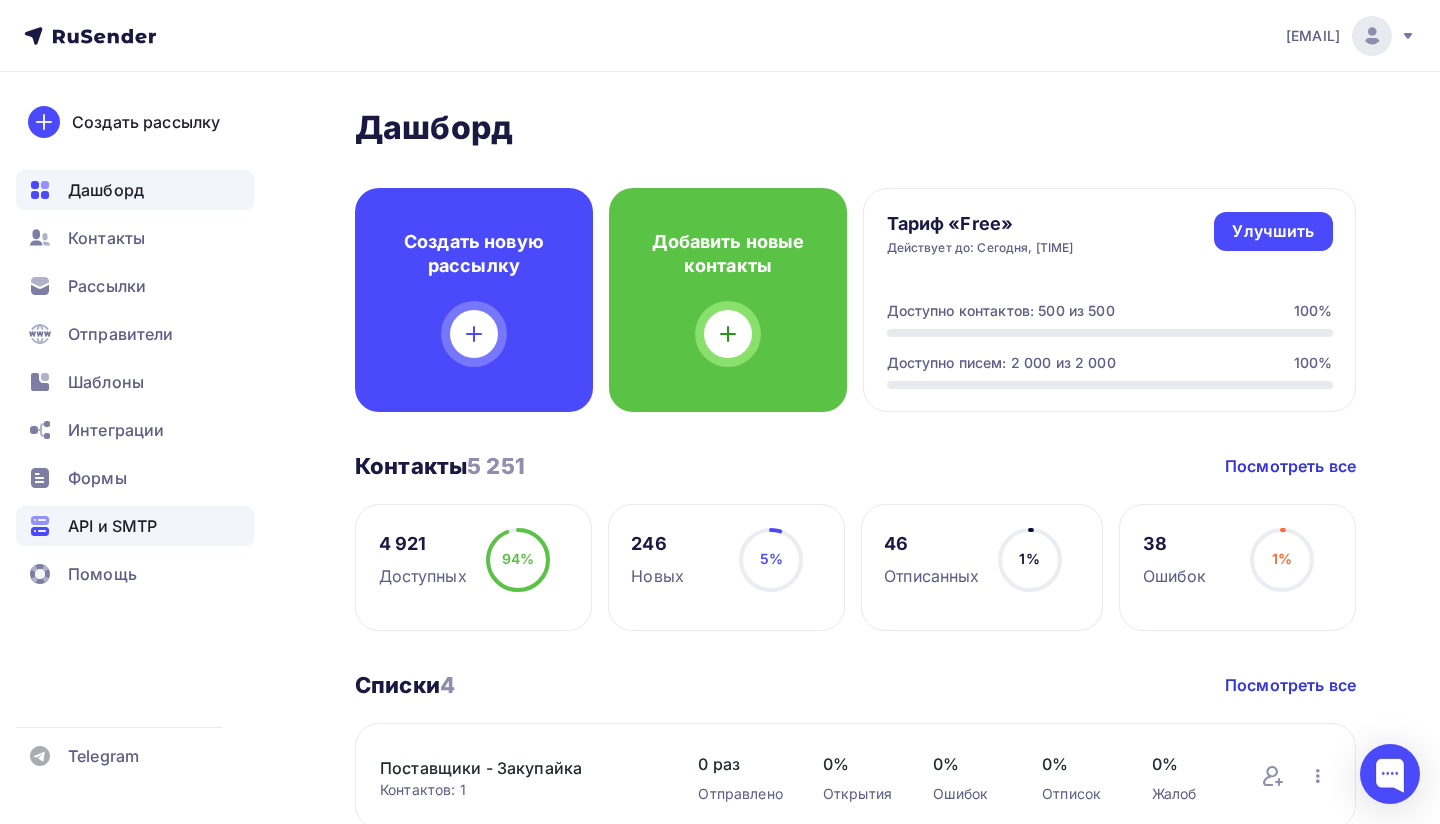 click on "API и SMTP" at bounding box center [112, 526] 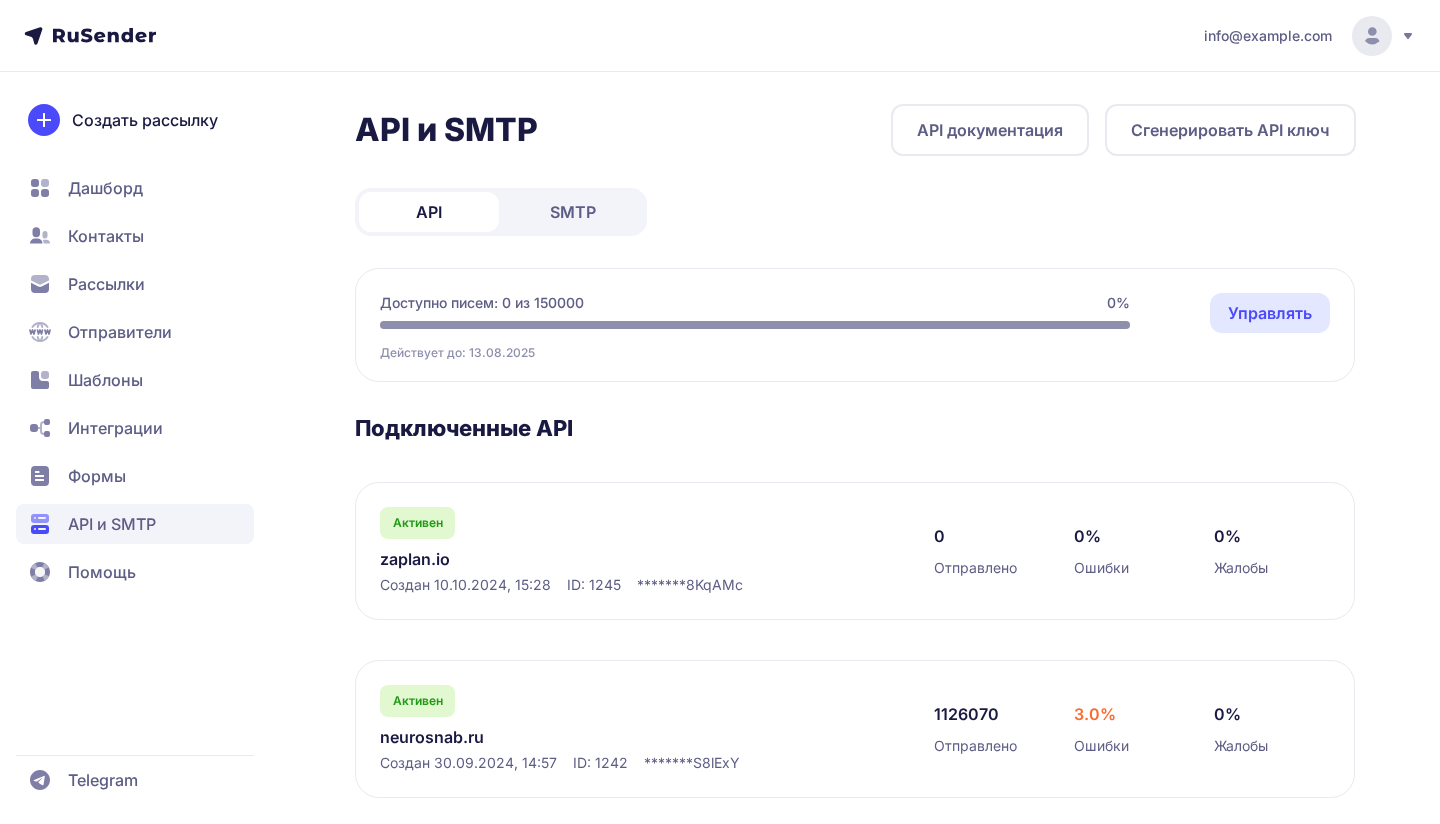 scroll, scrollTop: 24, scrollLeft: 0, axis: vertical 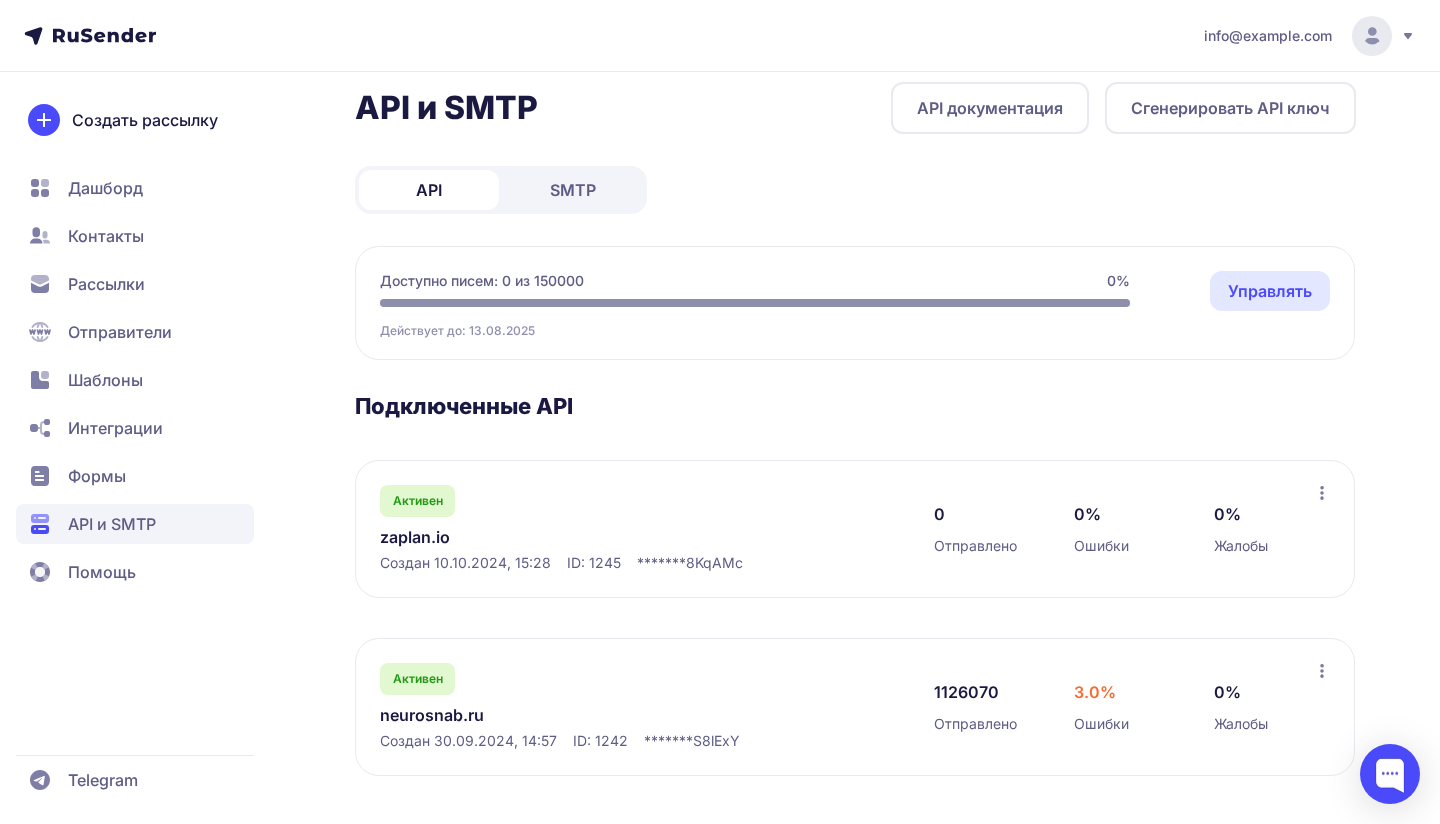 click on "Управлять" at bounding box center (1270, 291) 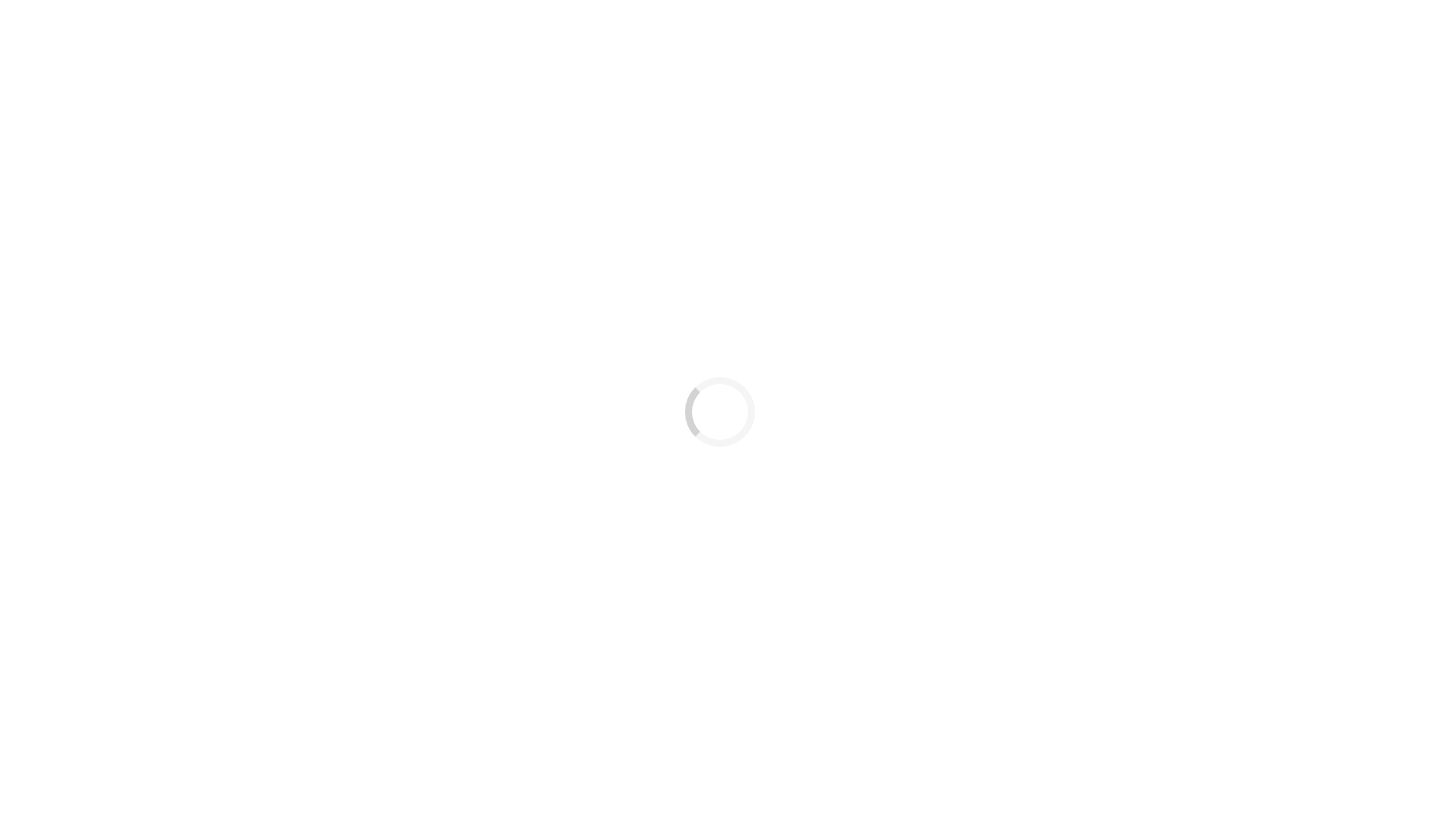 scroll, scrollTop: 0, scrollLeft: 0, axis: both 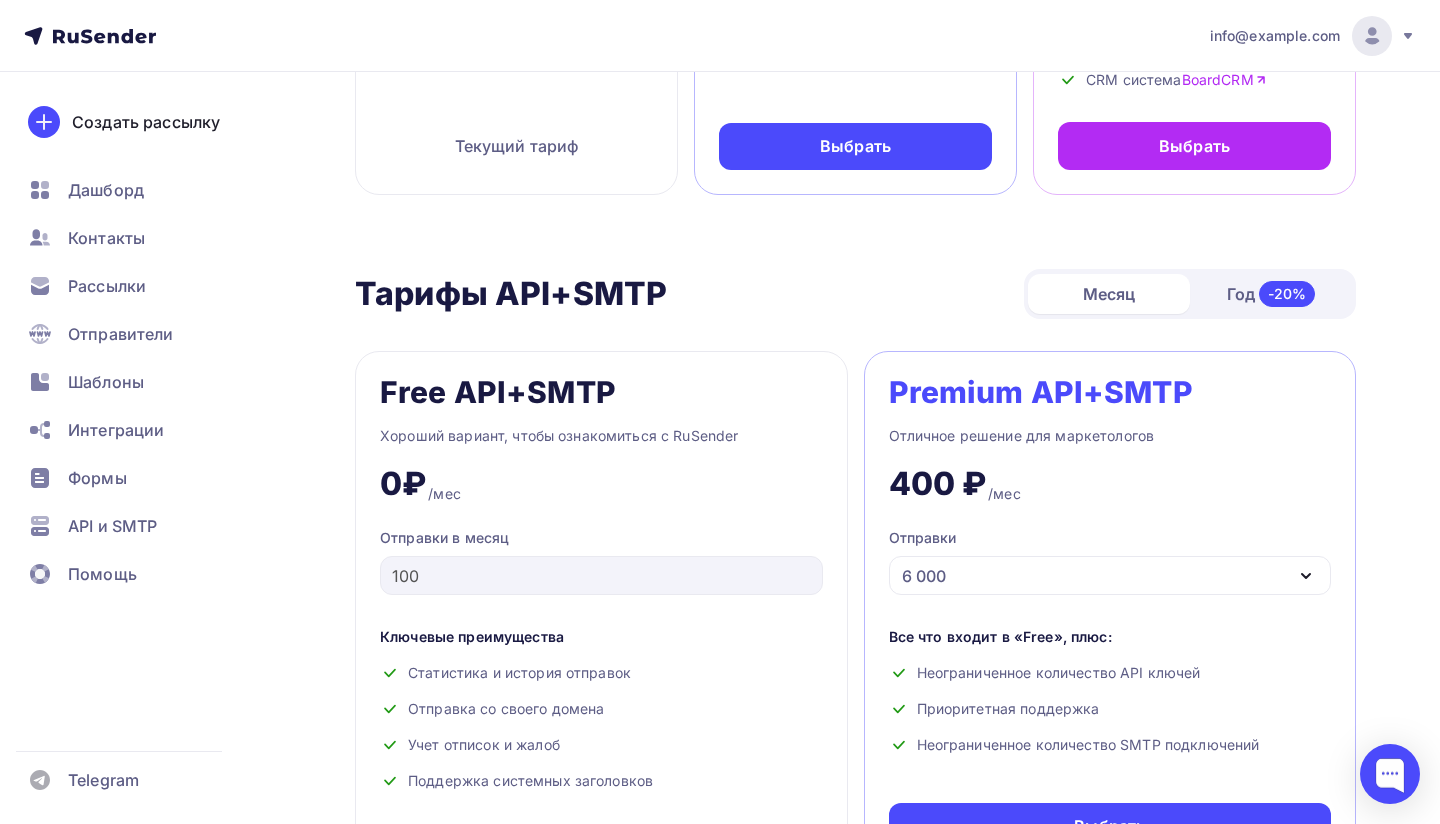 click on "6 000" at bounding box center (1110, 575) 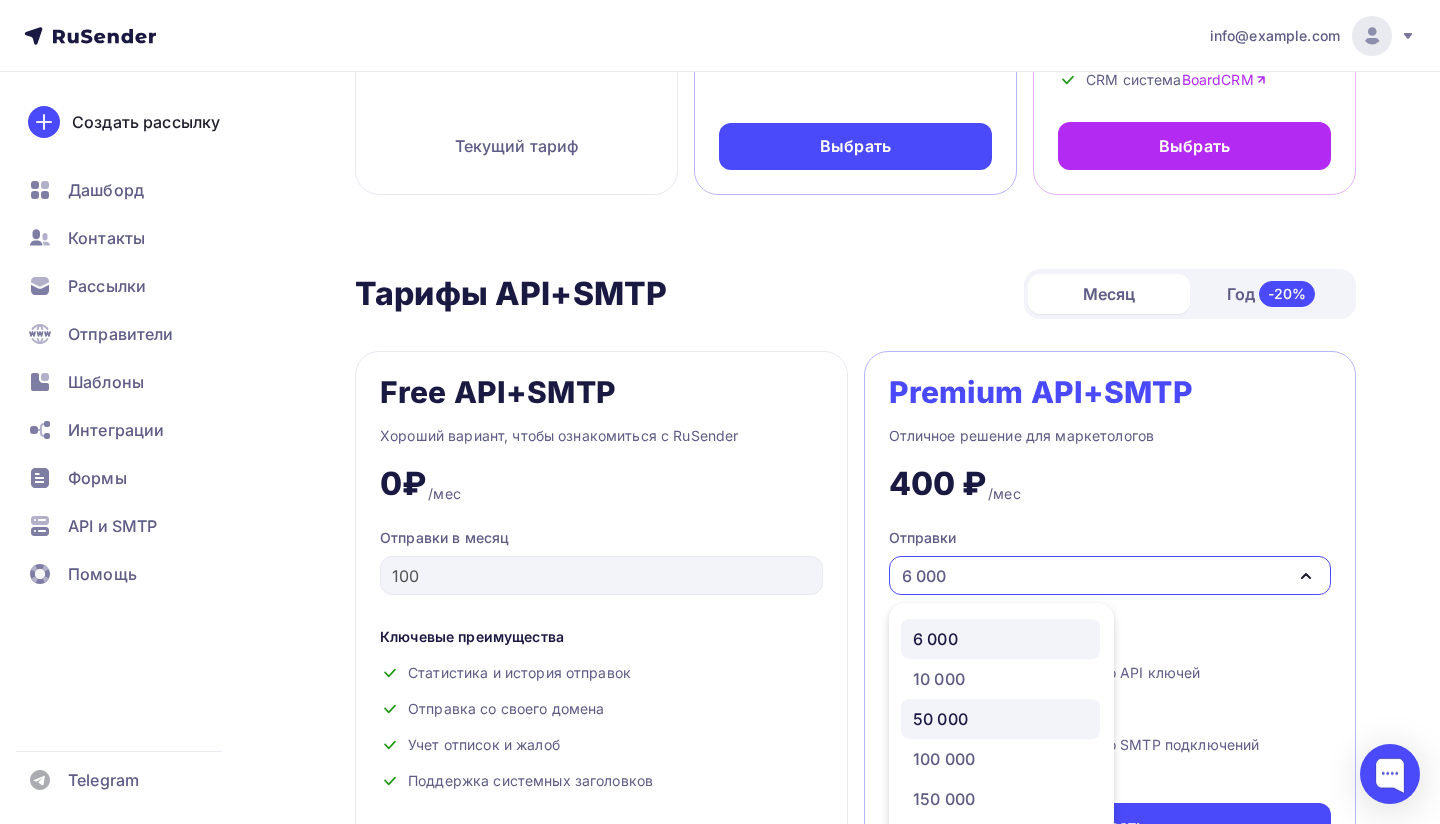 scroll, scrollTop: 722, scrollLeft: 0, axis: vertical 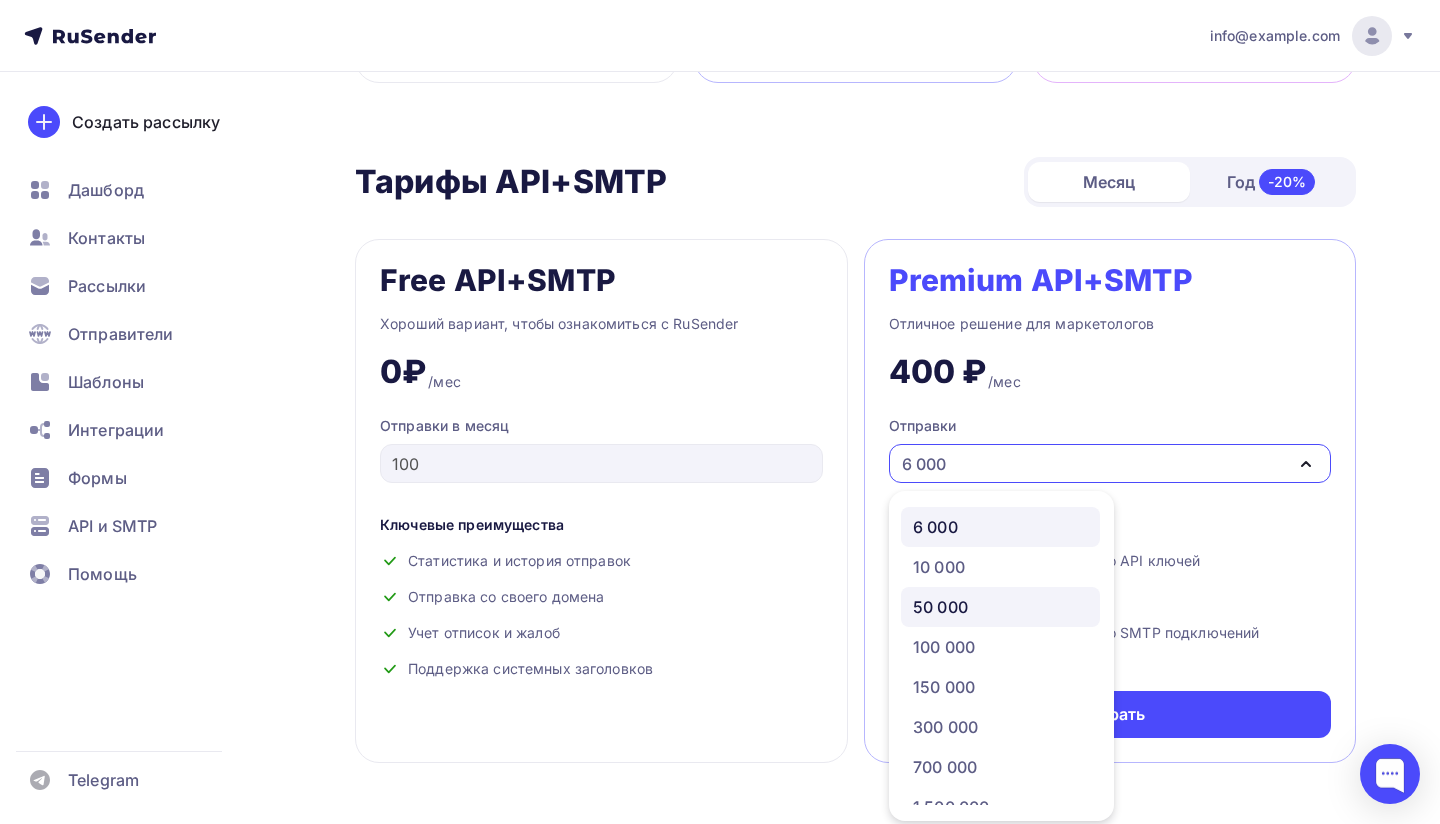 click on "50 000" at bounding box center (1000, 607) 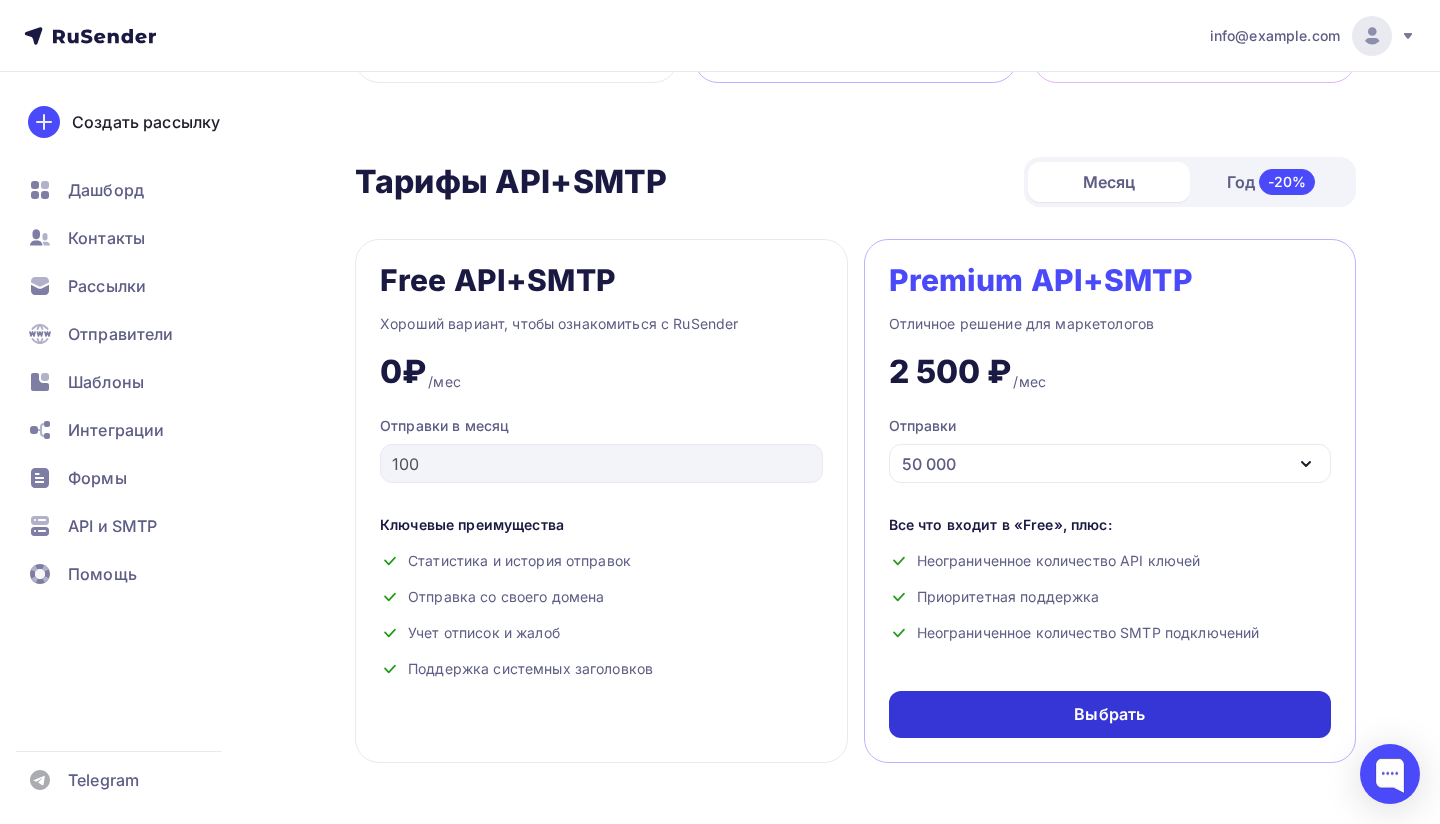 click on "Выбрать" at bounding box center [1109, 714] 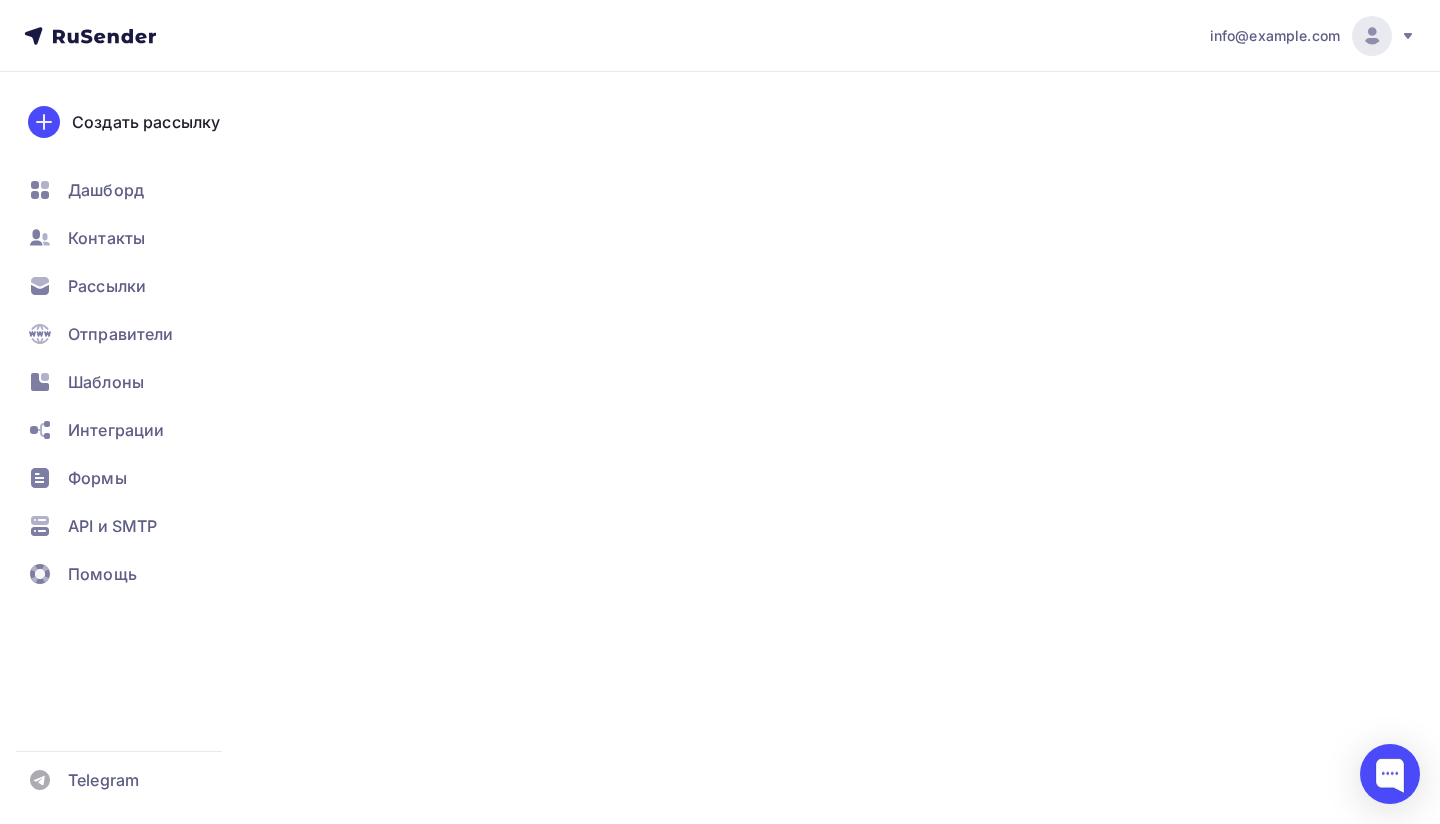 scroll, scrollTop: 0, scrollLeft: 0, axis: both 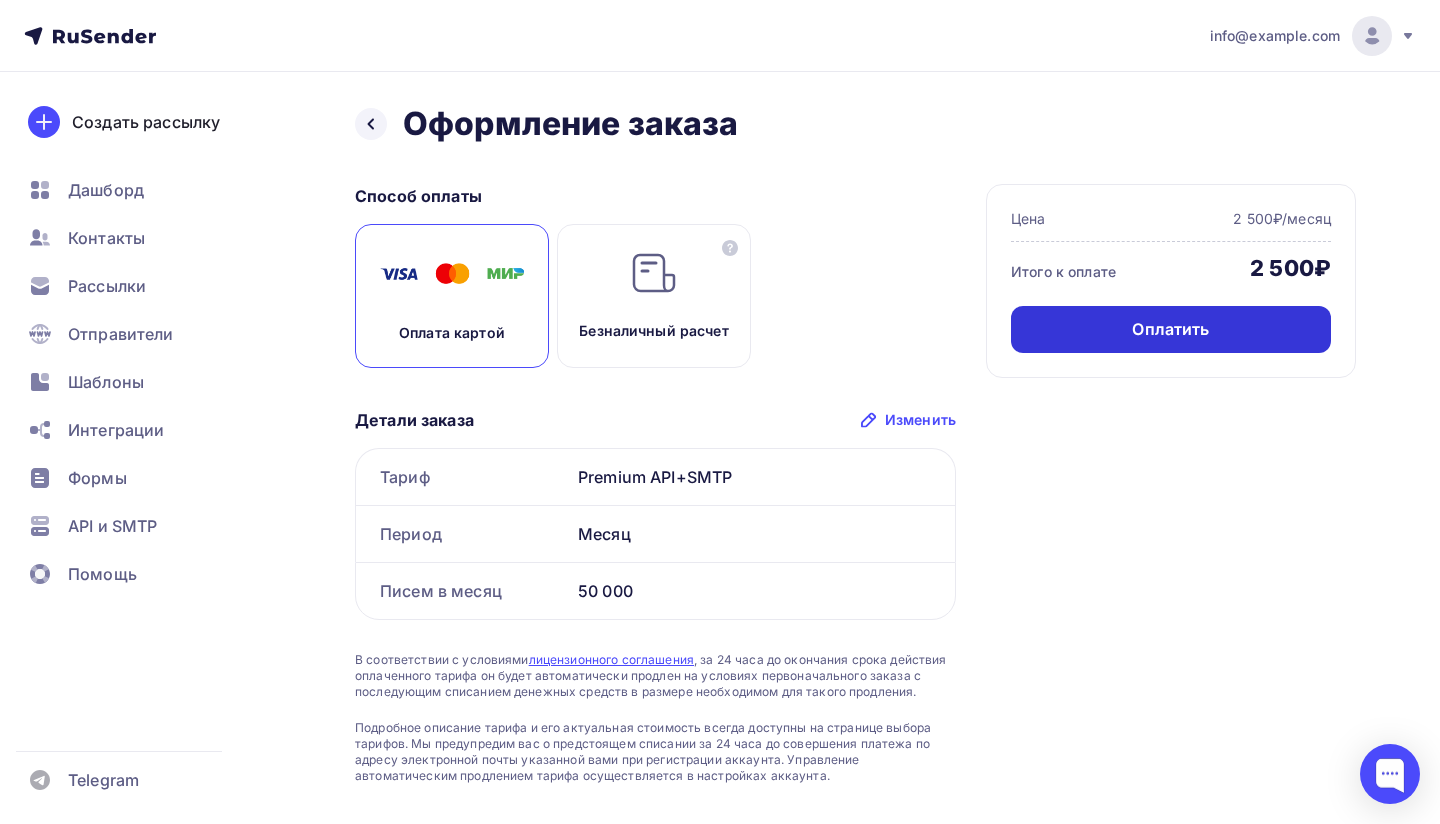 click on "Оплатить" at bounding box center [1171, 329] 